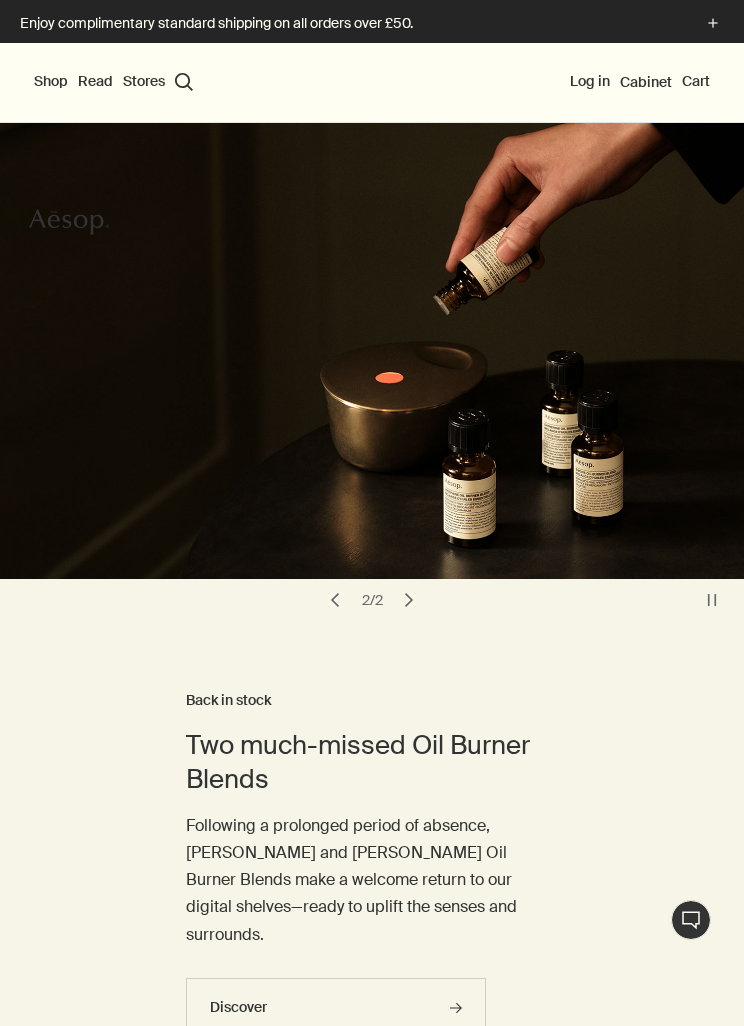 scroll, scrollTop: 0, scrollLeft: 0, axis: both 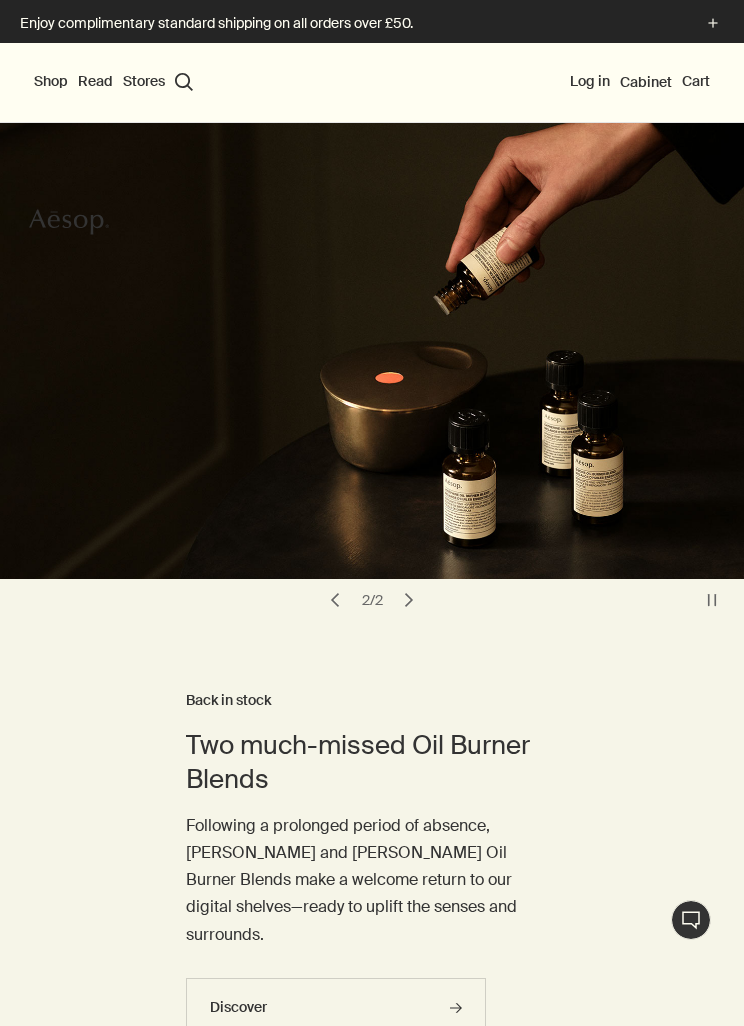 click on "Shop" at bounding box center (51, 82) 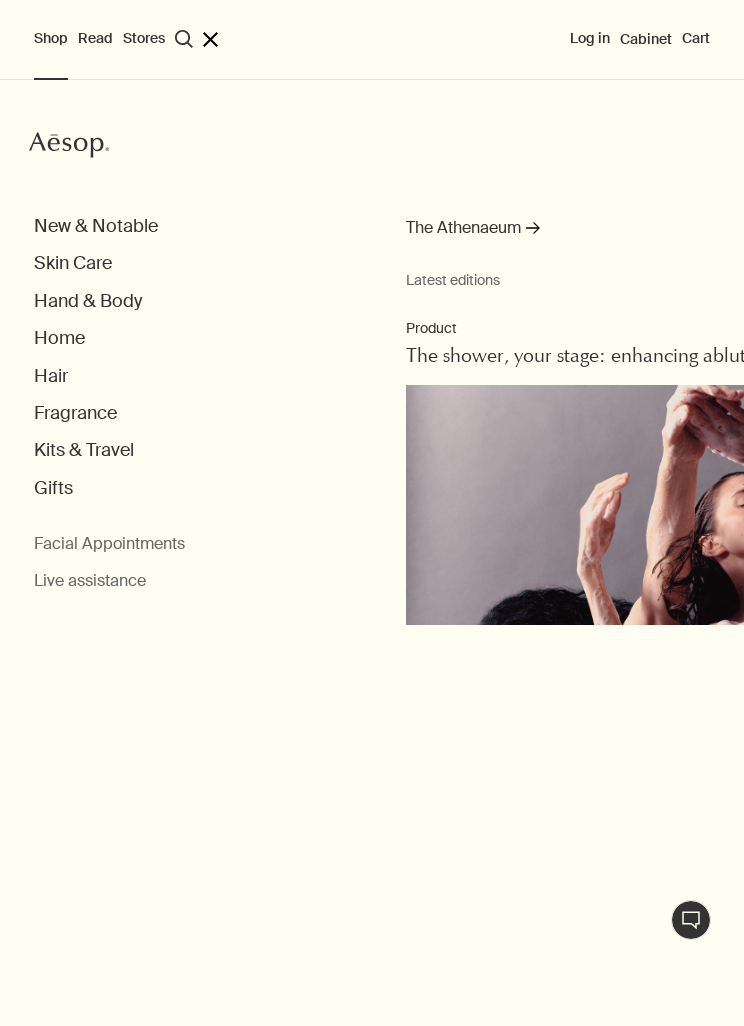 click on "New & Notable" at bounding box center (389, 226) 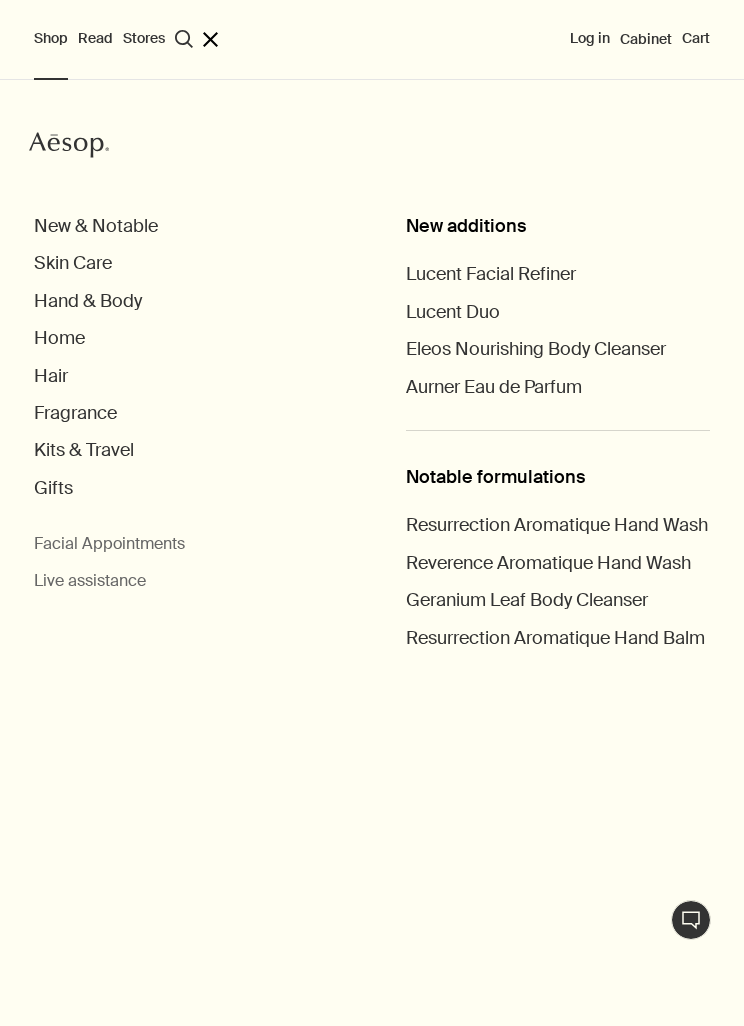 click on "Eleos Nourishing Body Cleanser" at bounding box center [536, 349] 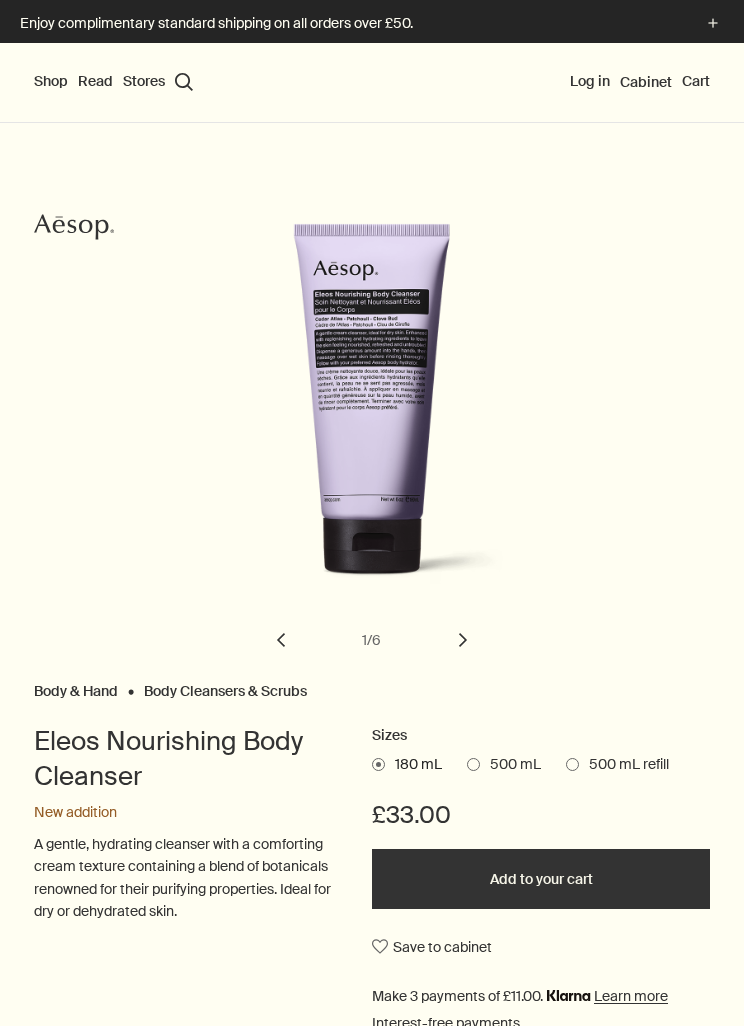 scroll, scrollTop: 0, scrollLeft: 0, axis: both 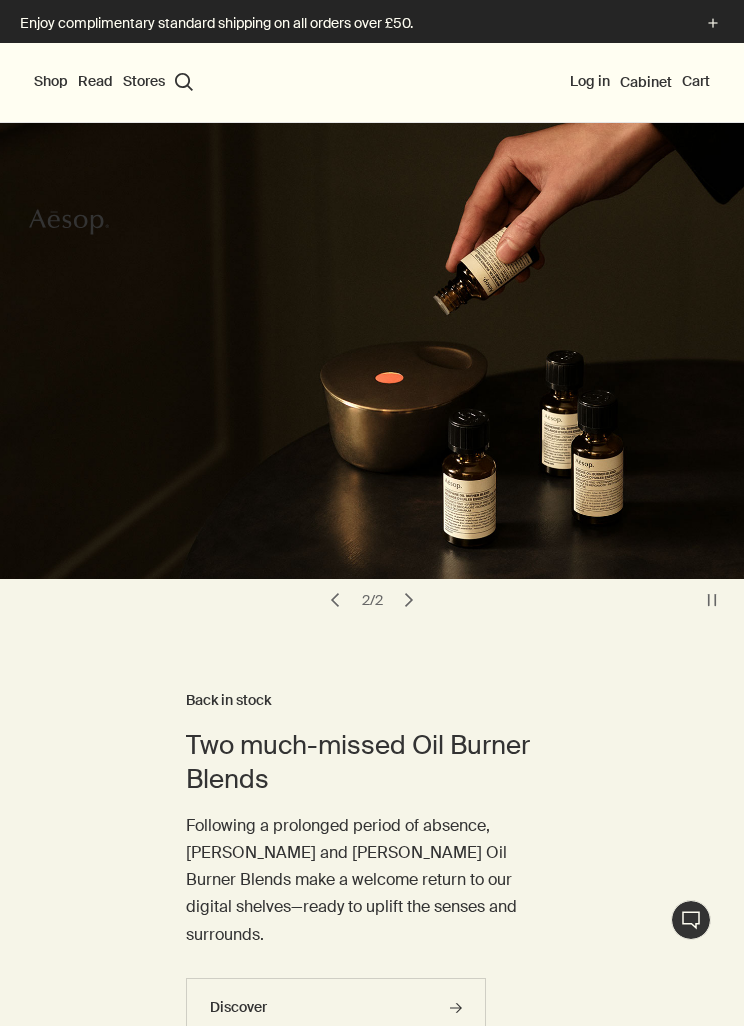 click on "Shop" at bounding box center [51, 82] 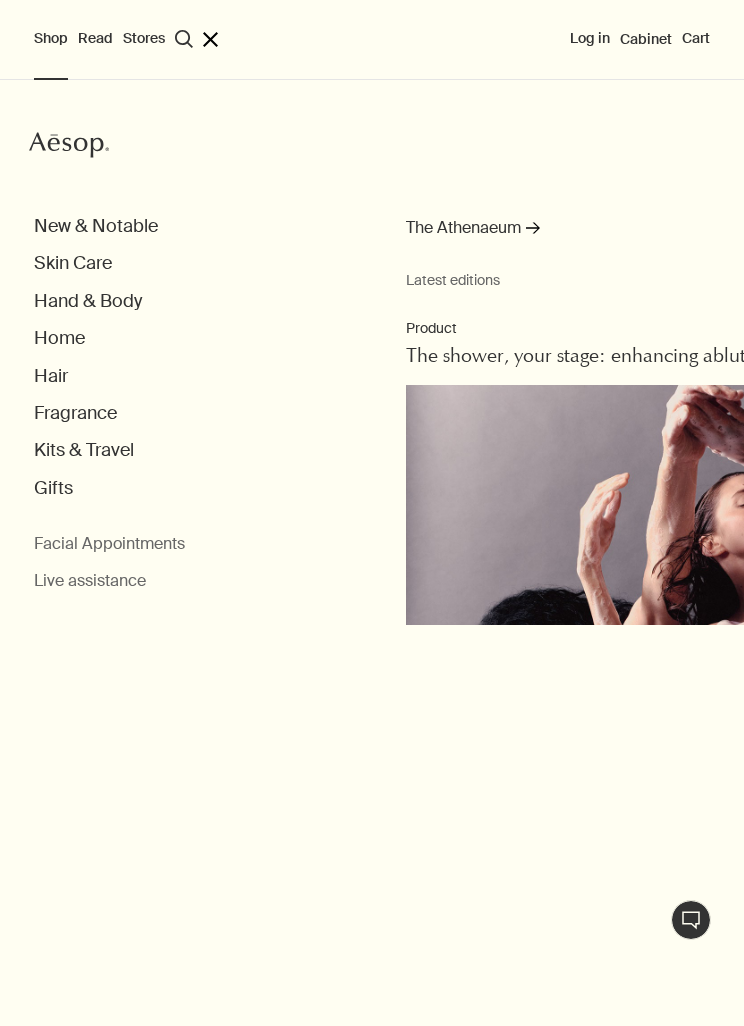 click on "Hair" at bounding box center (51, 376) 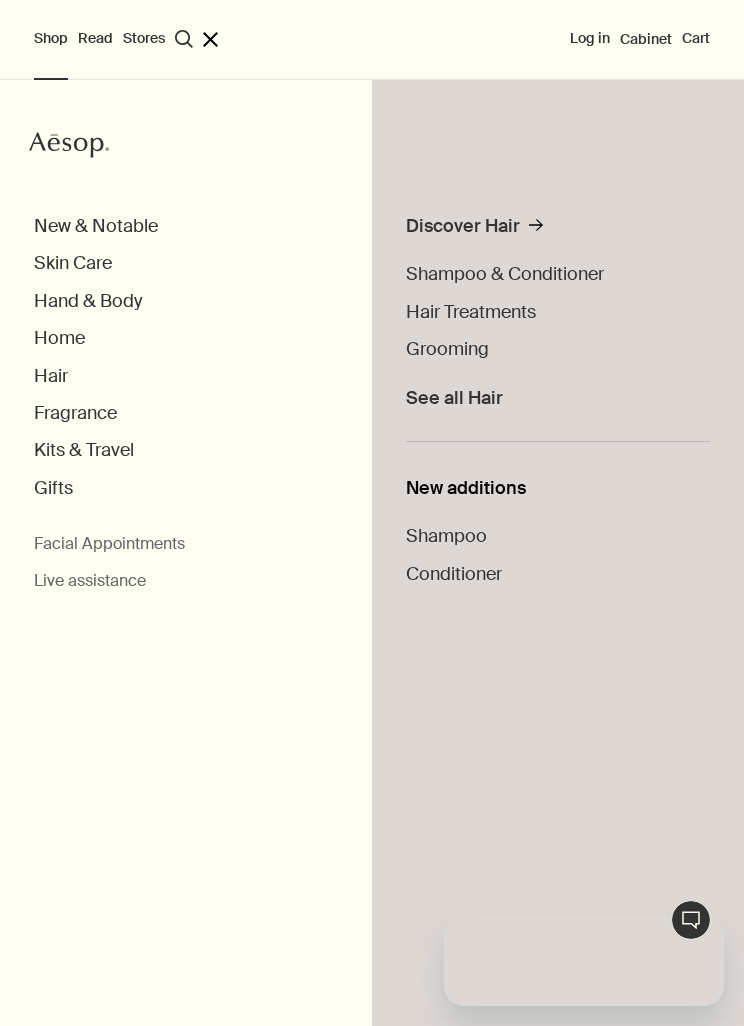 scroll, scrollTop: 0, scrollLeft: 0, axis: both 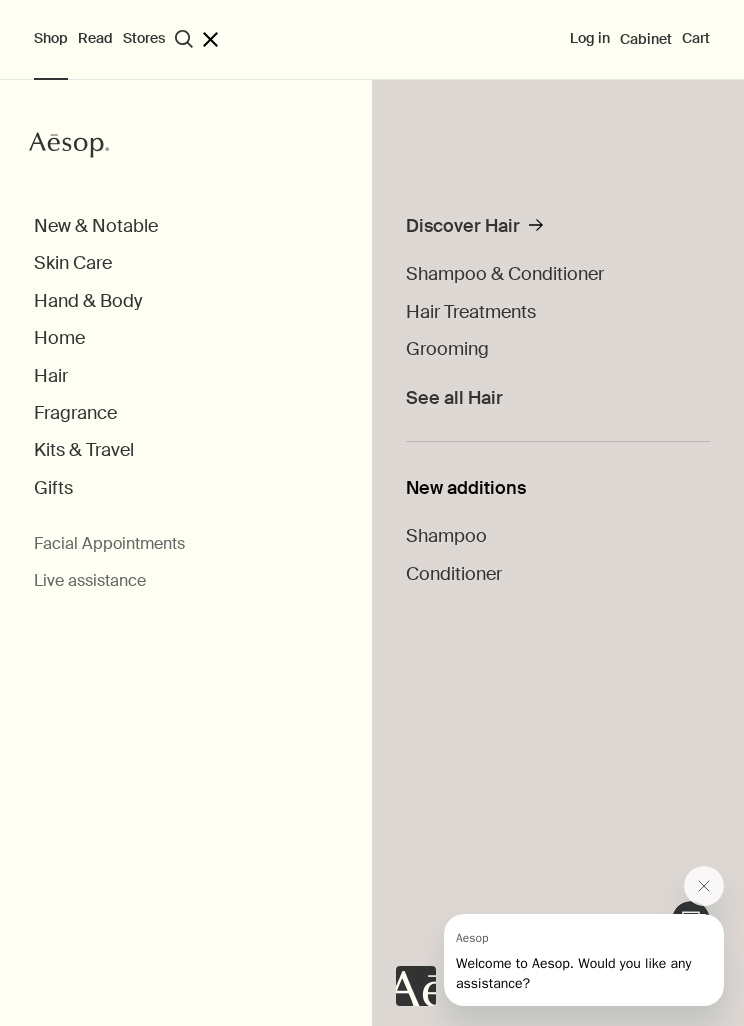 click on "Shampoo & Conditioner" at bounding box center (505, 274) 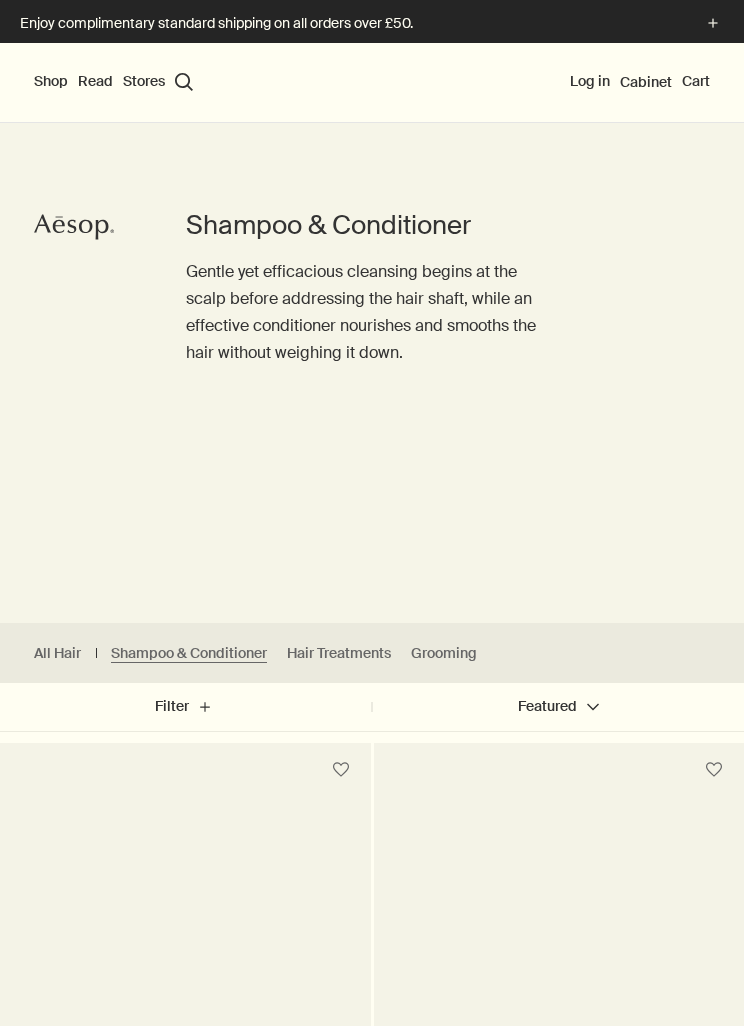 scroll, scrollTop: 0, scrollLeft: 0, axis: both 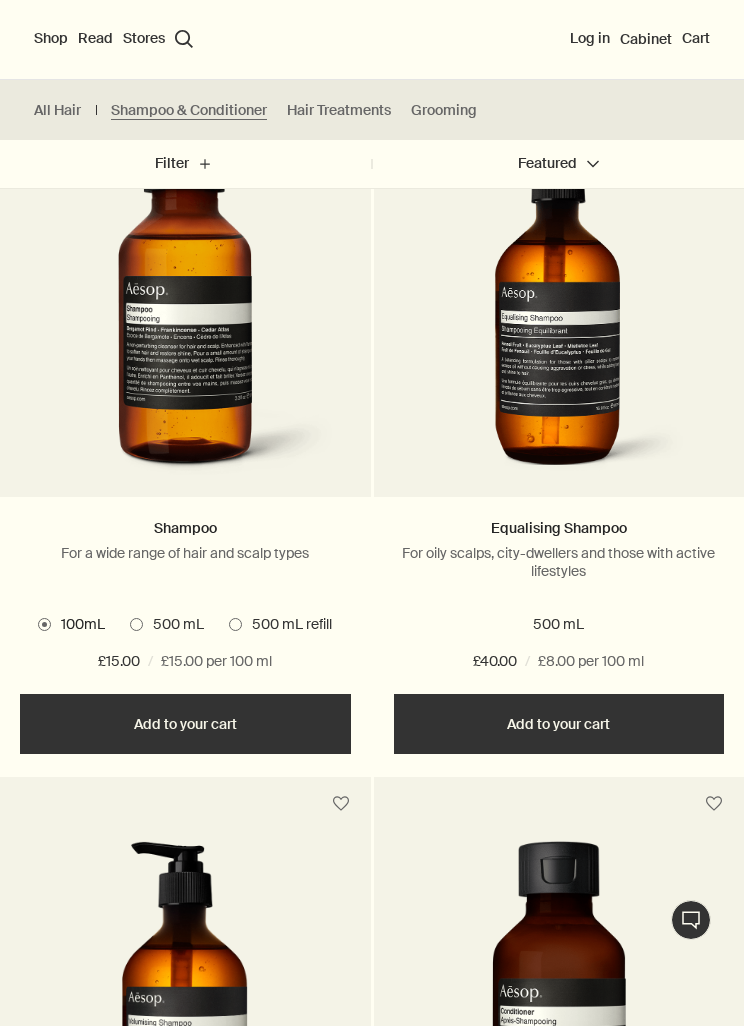 click on "Add Add to your cart" at bounding box center [559, 724] 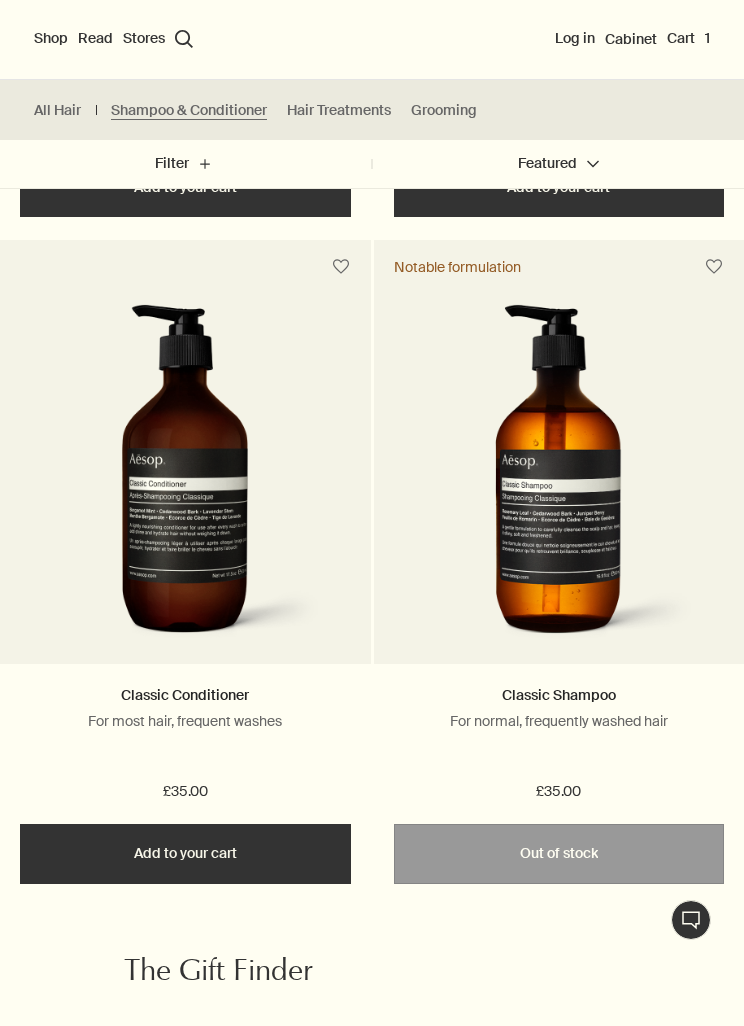 scroll, scrollTop: 1912, scrollLeft: 0, axis: vertical 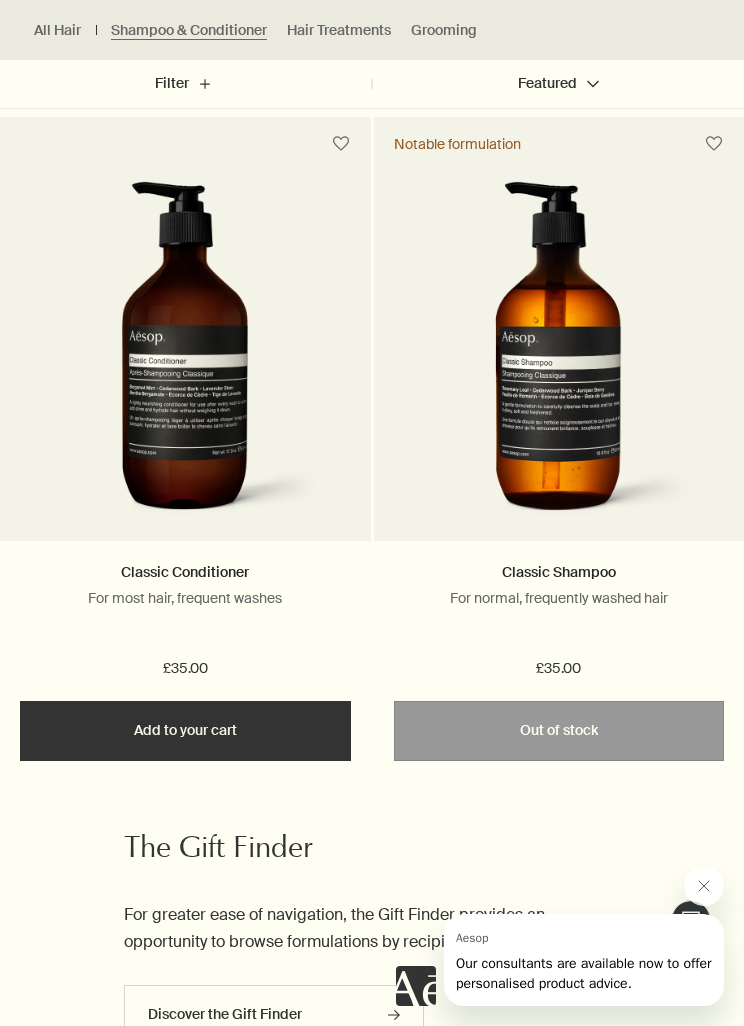 click on "Add Add to your cart" at bounding box center [185, 731] 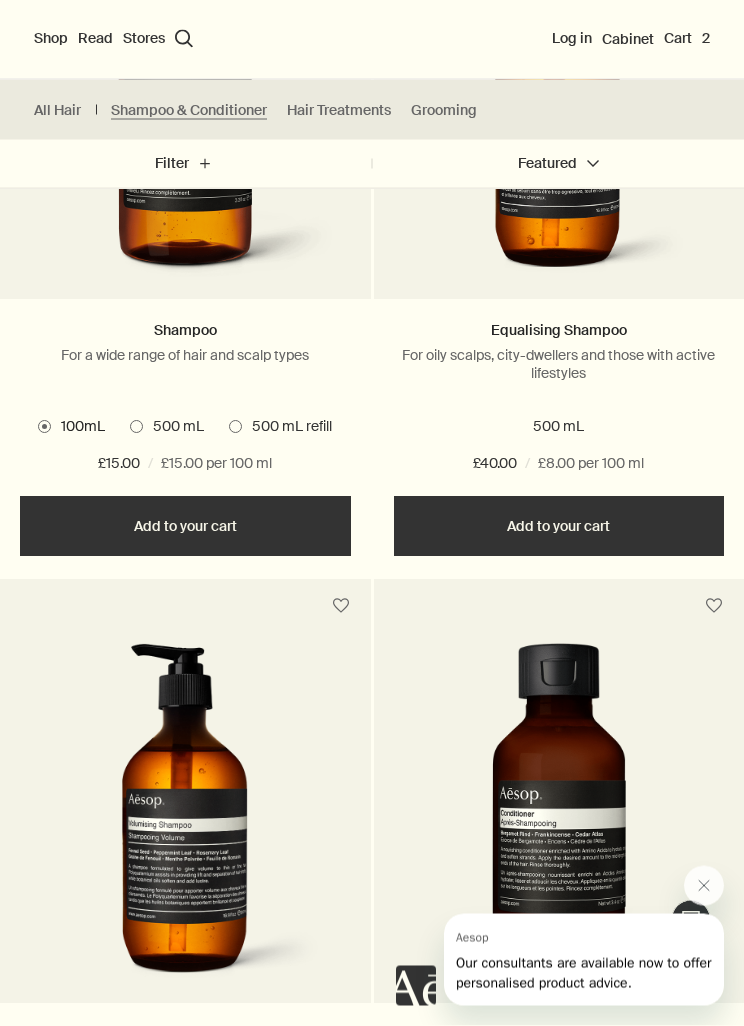 scroll, scrollTop: 841, scrollLeft: 0, axis: vertical 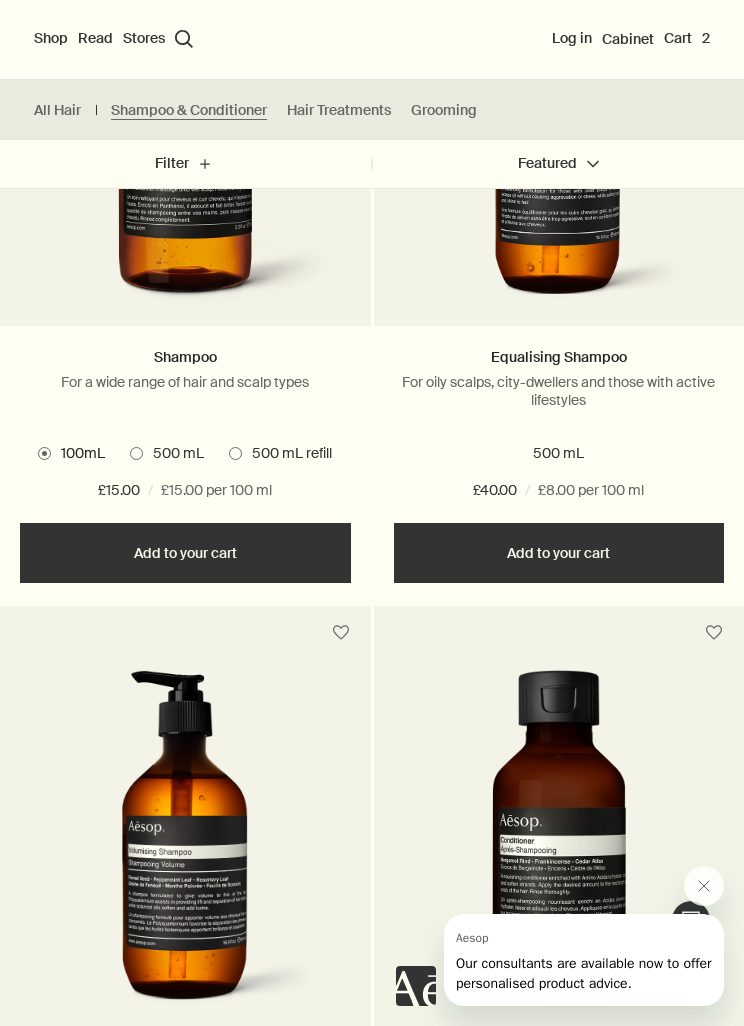 click on "Hair Treatments" at bounding box center (339, 110) 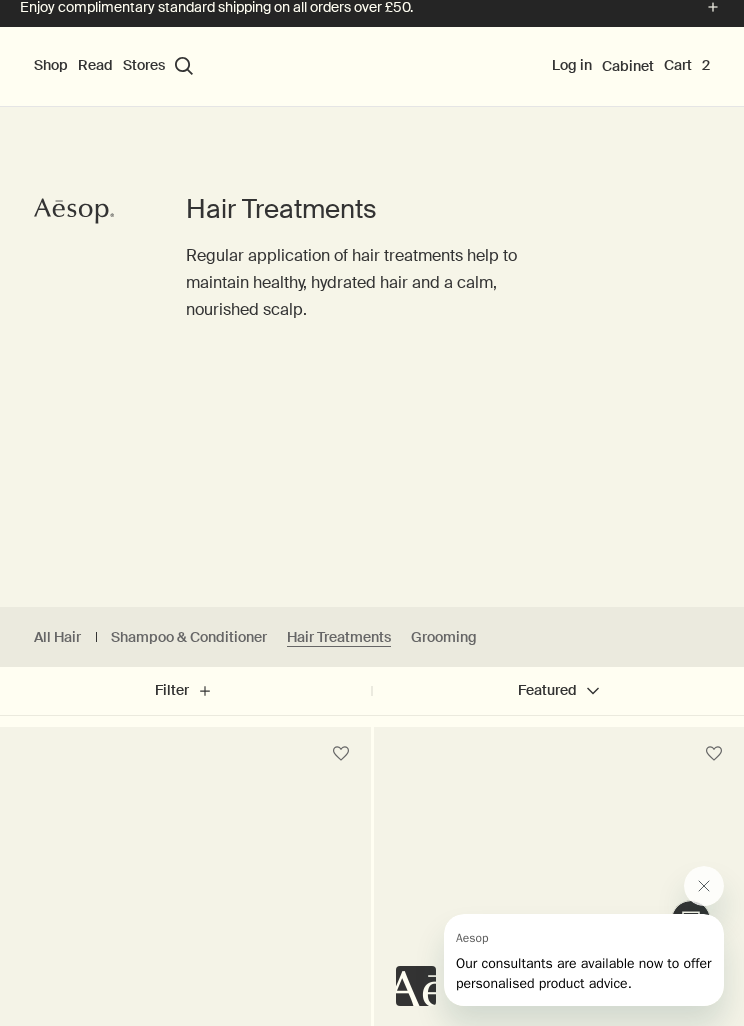 scroll, scrollTop: 0, scrollLeft: 0, axis: both 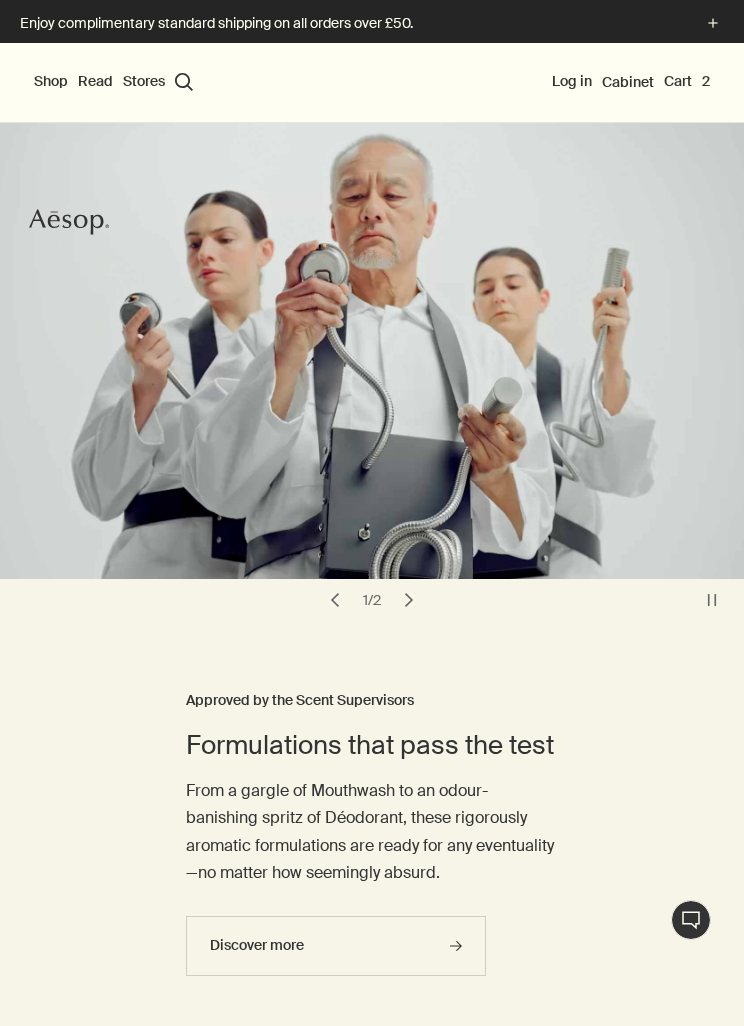 click on "Shop" at bounding box center (51, 82) 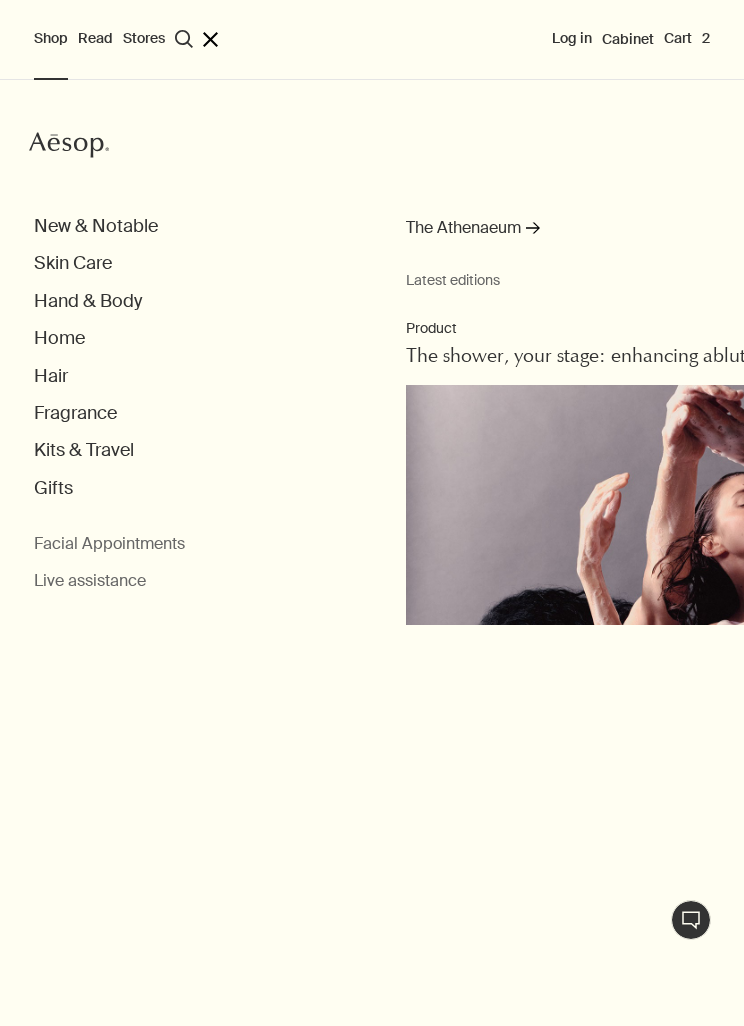 click on "Hand & Body" at bounding box center (88, 301) 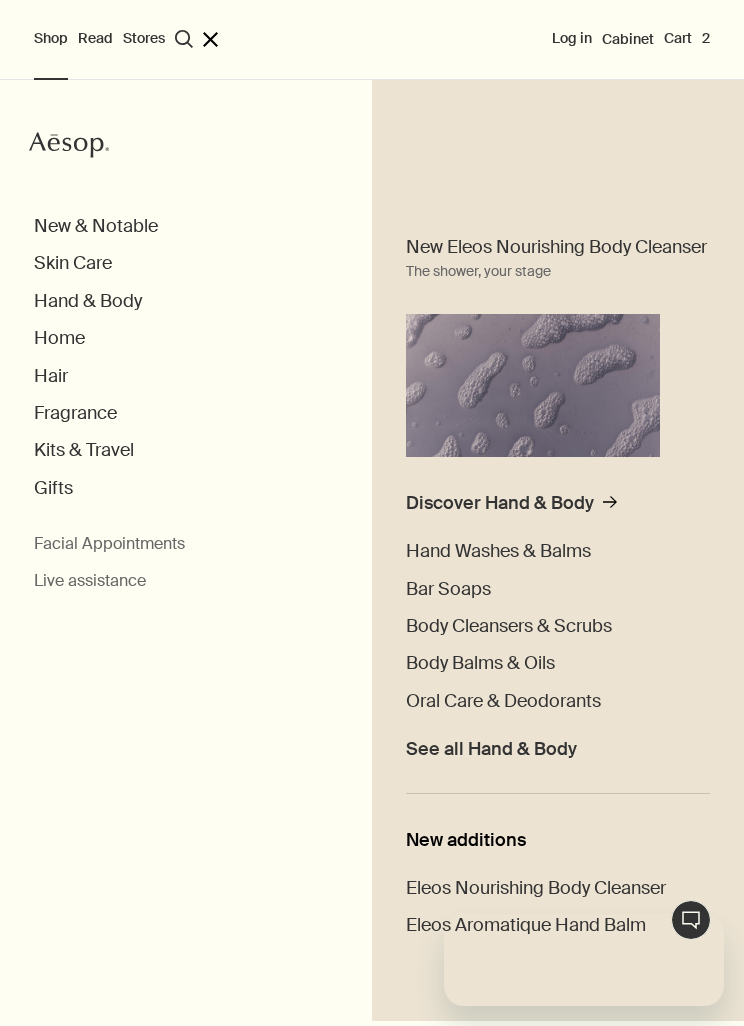 scroll, scrollTop: 0, scrollLeft: 0, axis: both 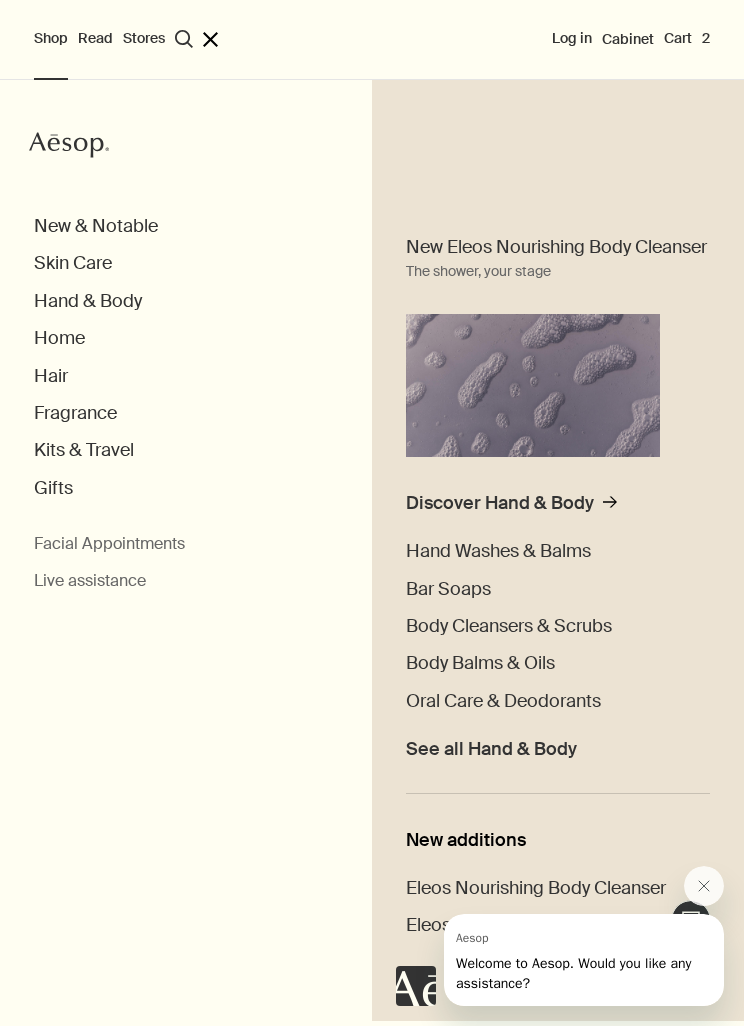 click on "Body Cleansers & Scrubs" at bounding box center [509, 626] 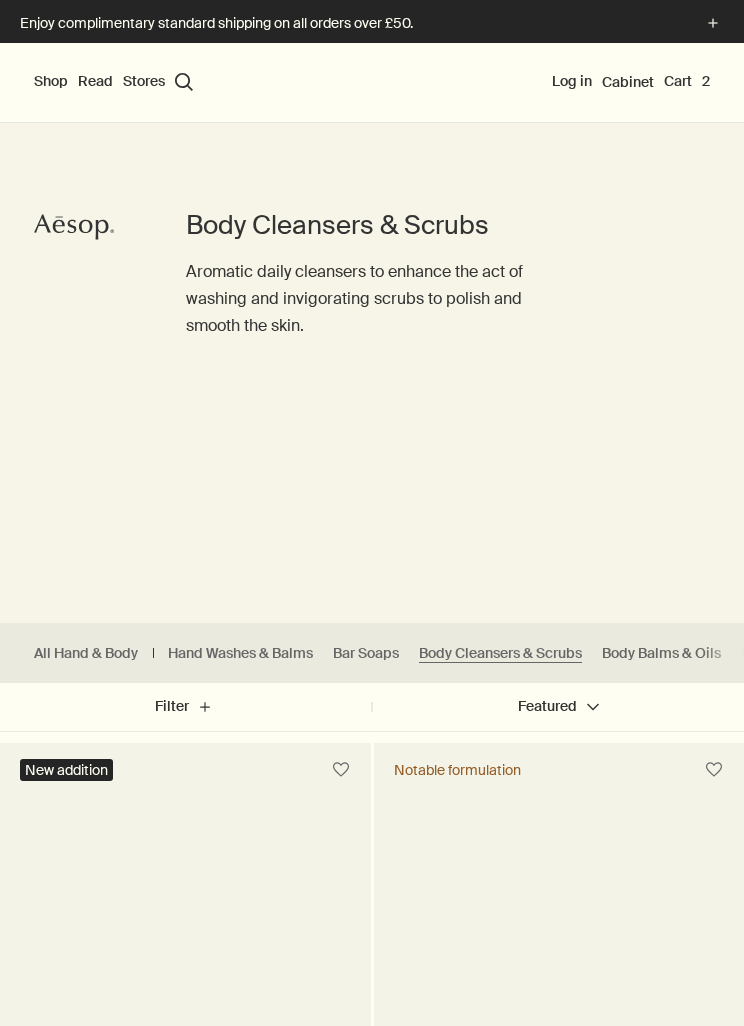 scroll, scrollTop: 0, scrollLeft: 0, axis: both 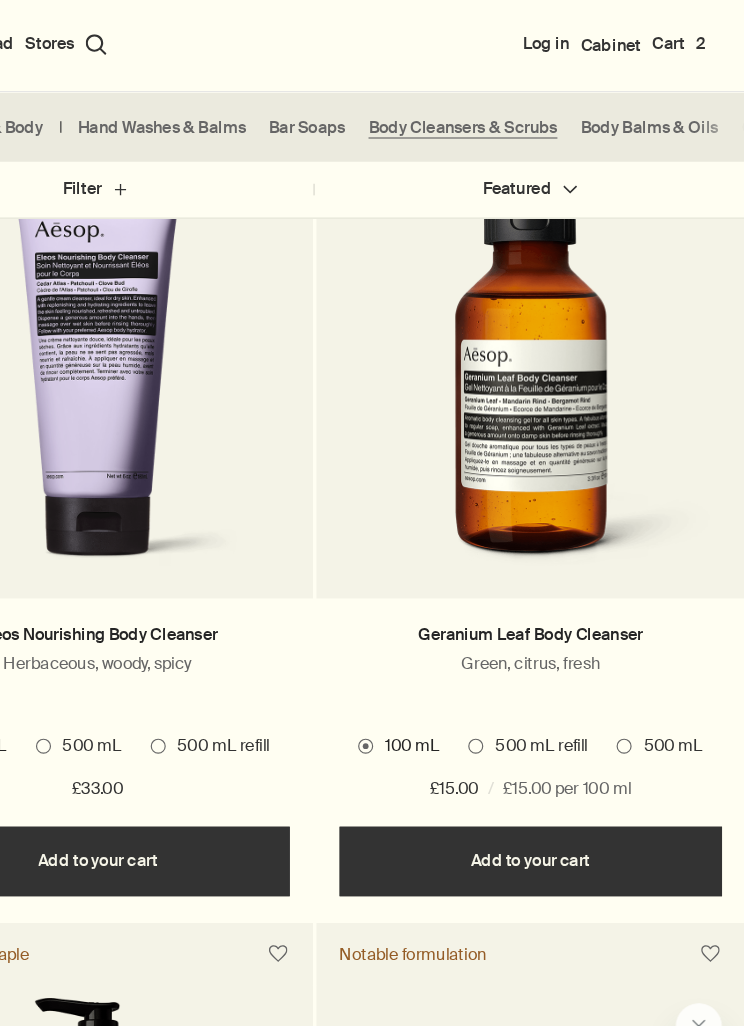 click on "500 mL refill" at bounding box center (563, 645) 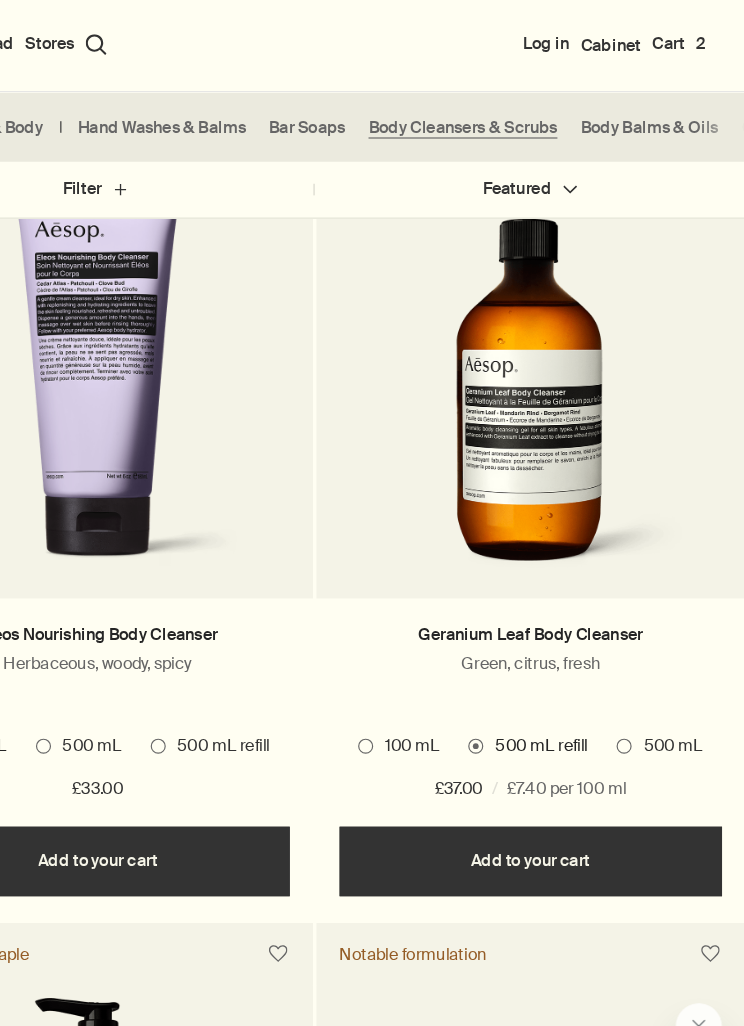 click on "500 mL" at bounding box center [670, 645] 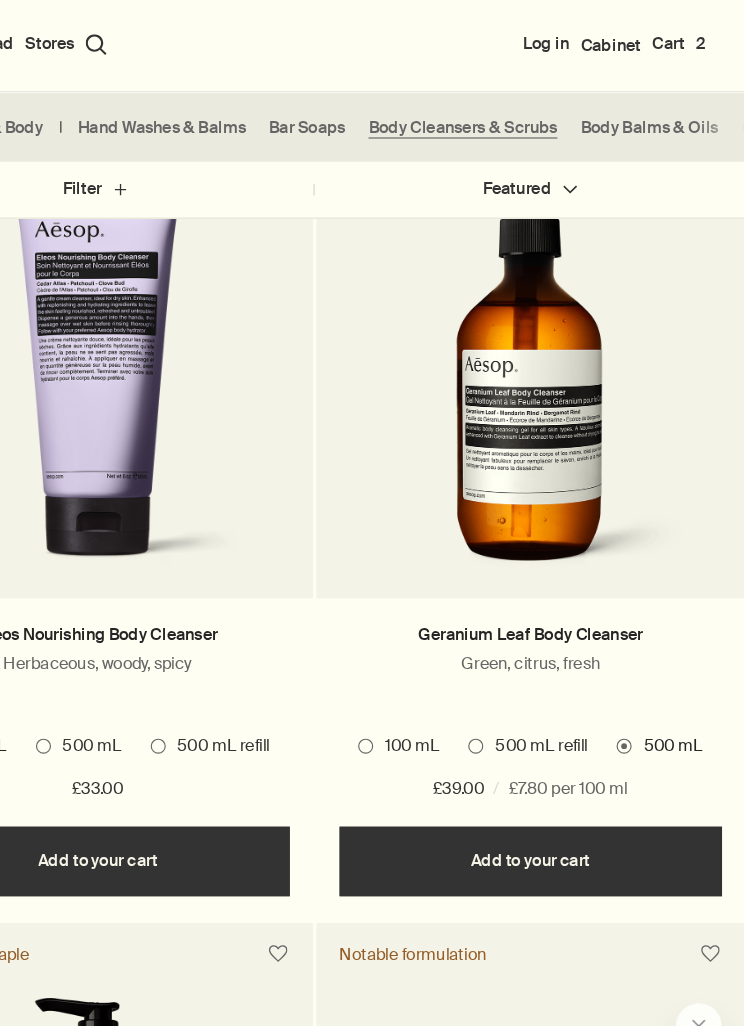click on "Add Add to your cart" at bounding box center (559, 744) 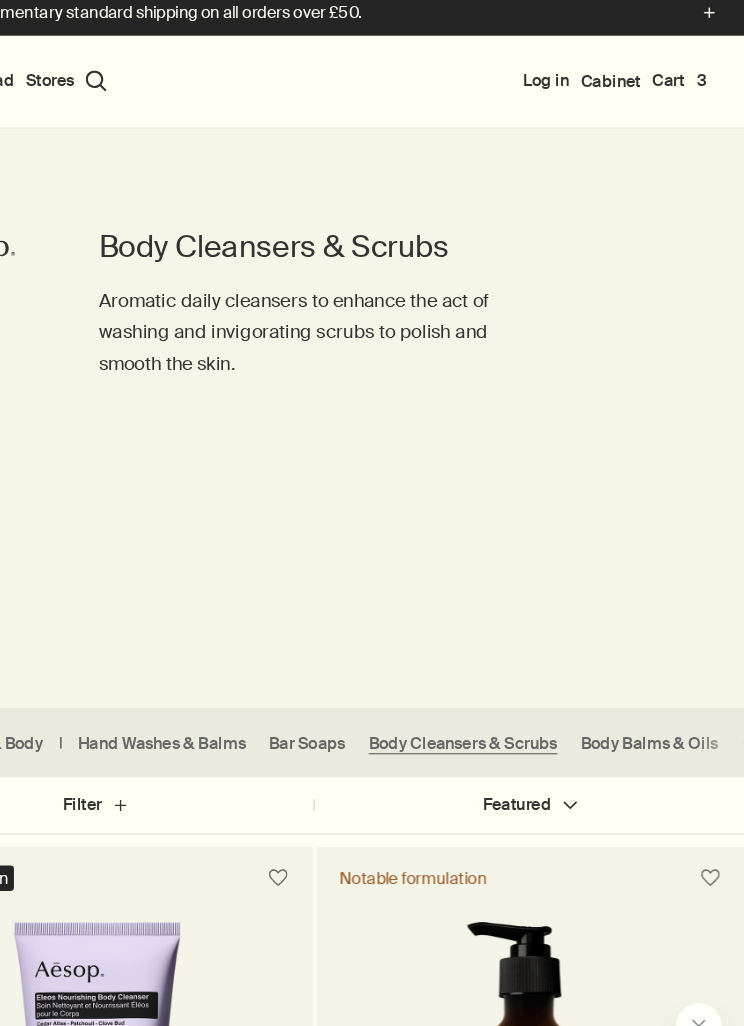 scroll, scrollTop: 0, scrollLeft: 0, axis: both 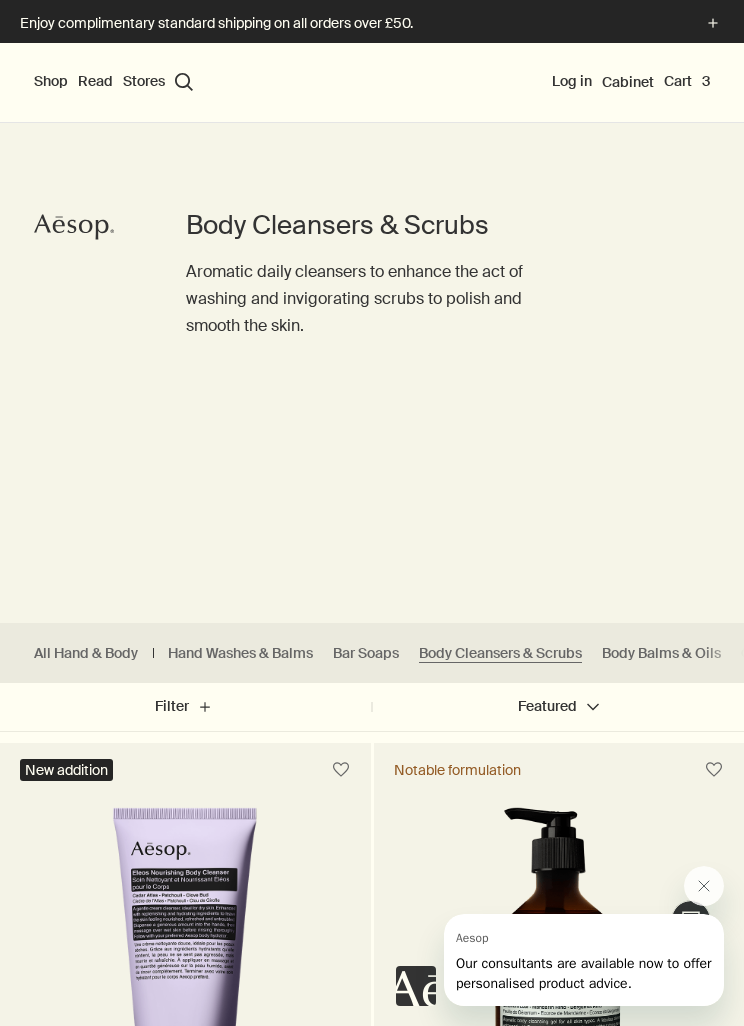 click on "Cart 3" at bounding box center (687, 82) 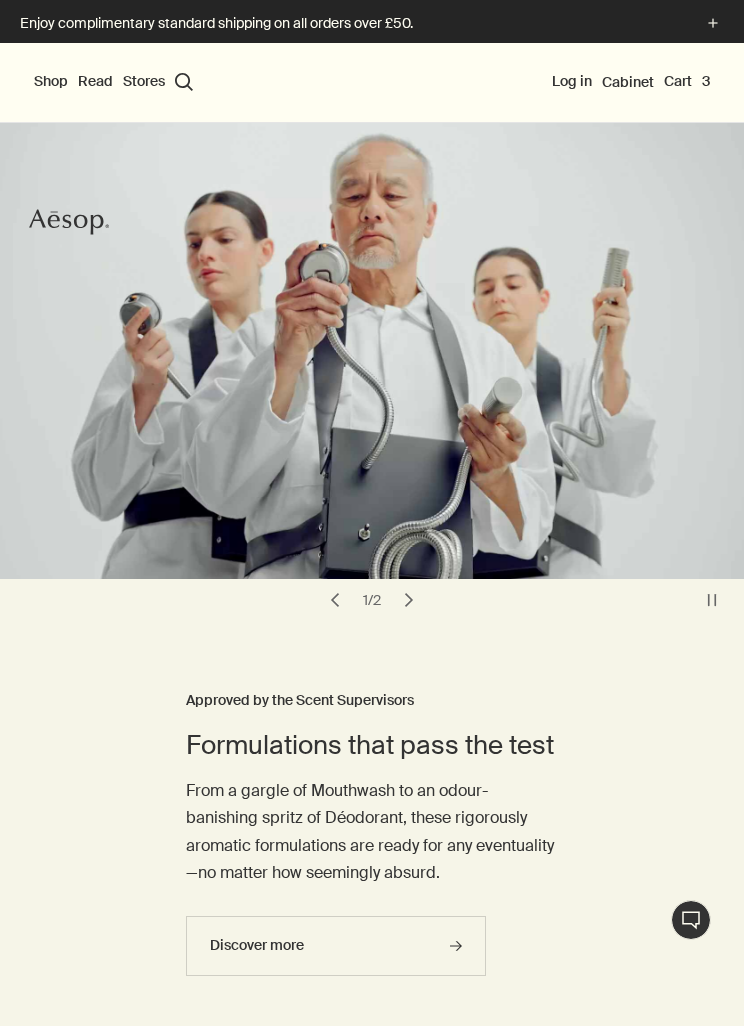 scroll, scrollTop: 0, scrollLeft: 0, axis: both 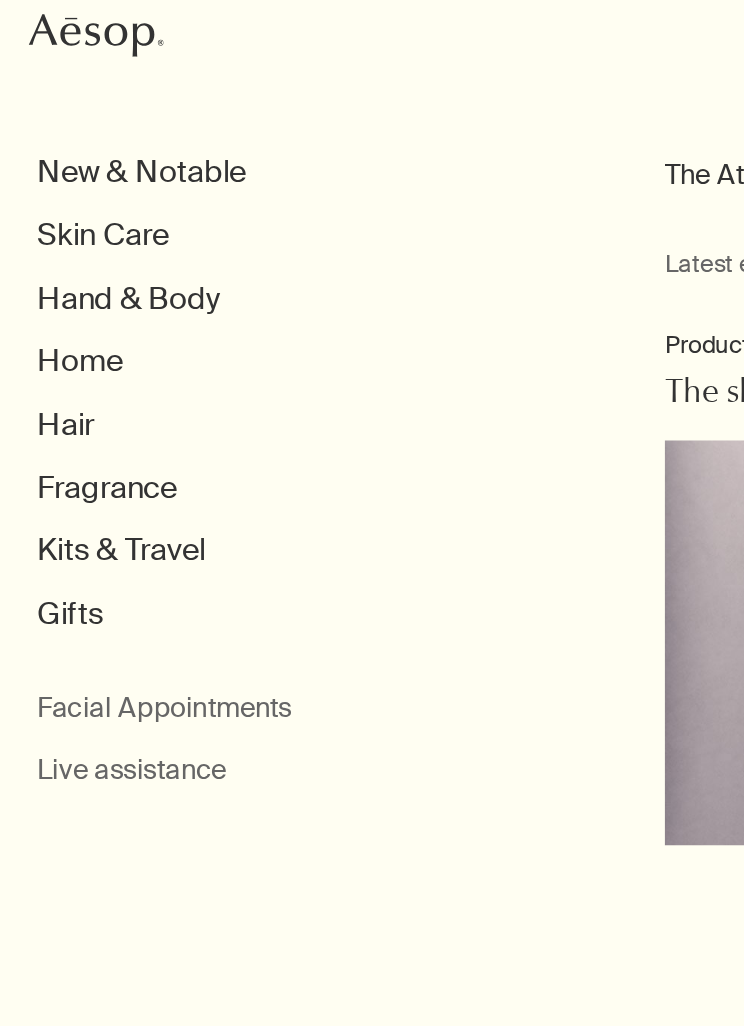 click on "Skin Care" at bounding box center [73, 263] 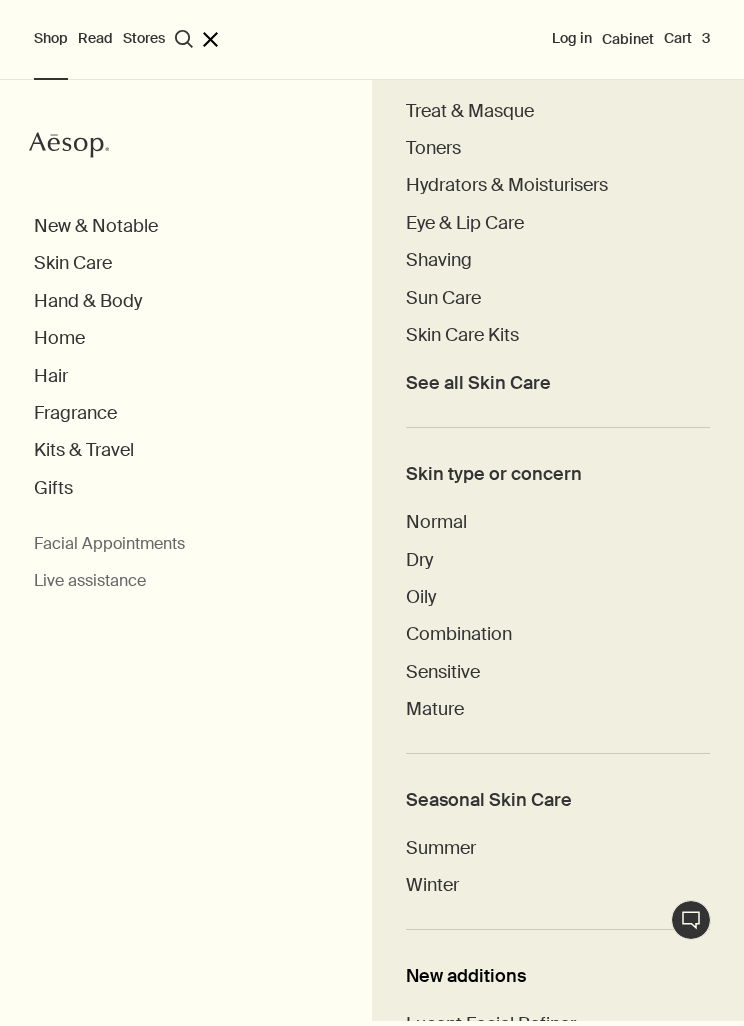 scroll, scrollTop: 445, scrollLeft: 0, axis: vertical 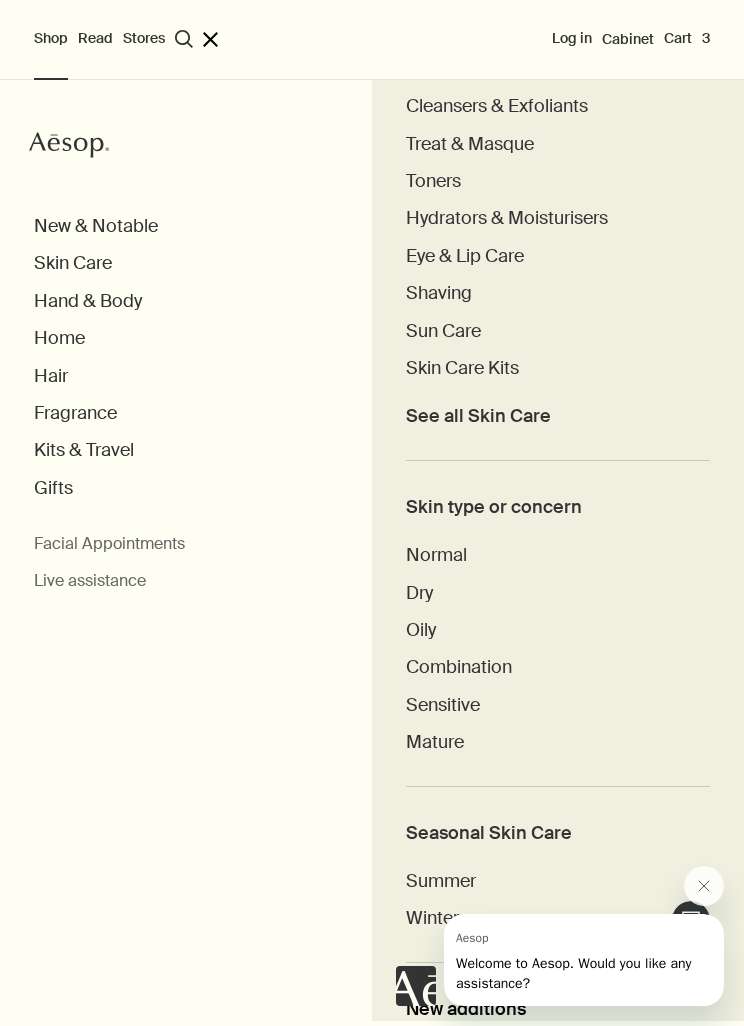 click on "See all Skin Care" at bounding box center (478, 416) 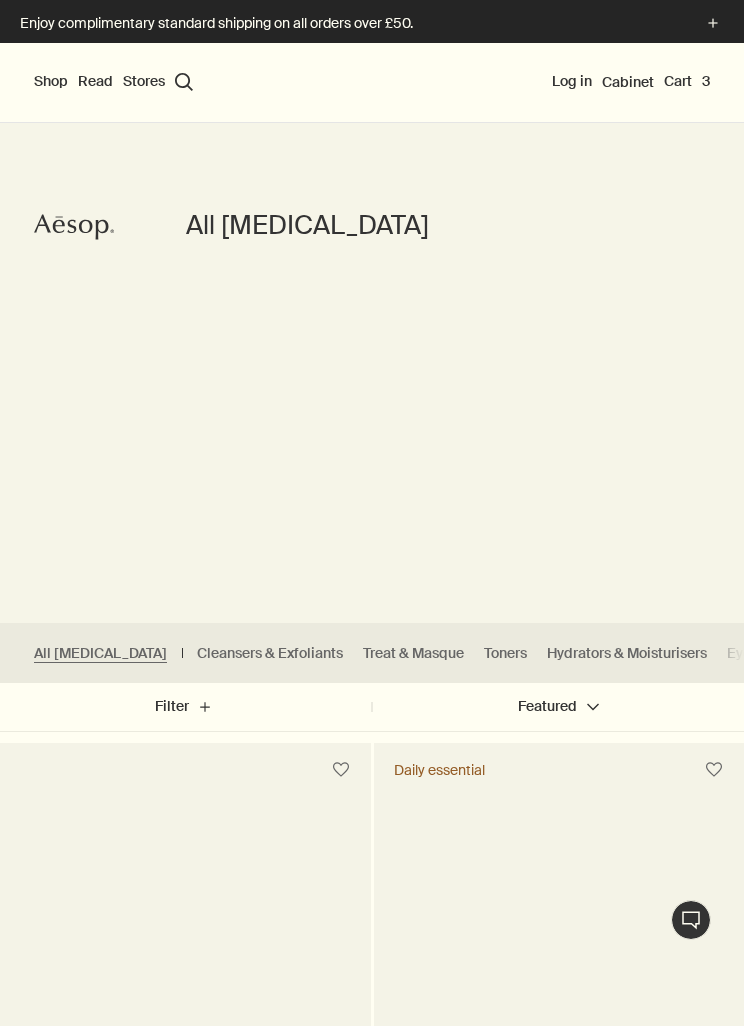 scroll, scrollTop: 0, scrollLeft: 0, axis: both 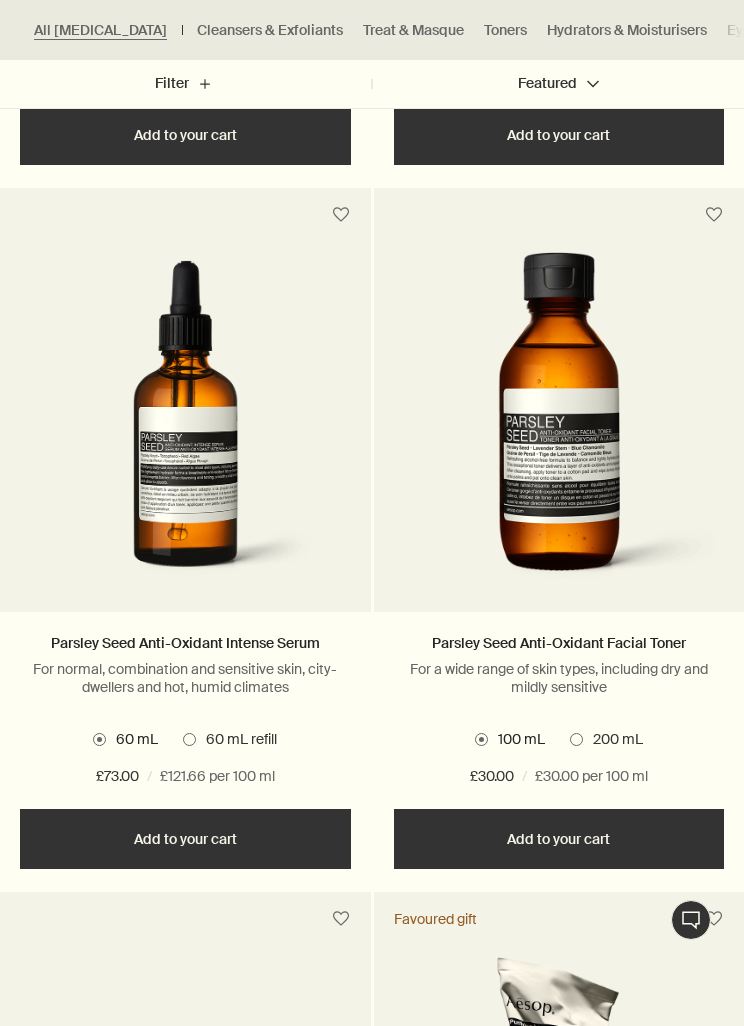 click on "Add Add to your cart" at bounding box center [185, 839] 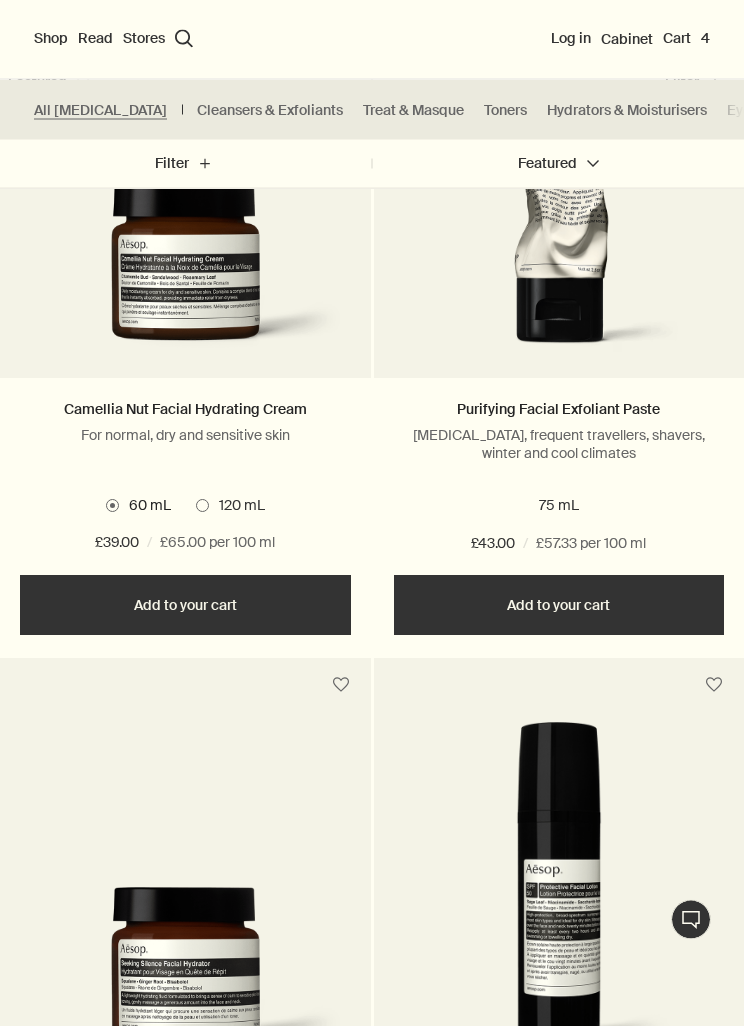 scroll, scrollTop: 2901, scrollLeft: 0, axis: vertical 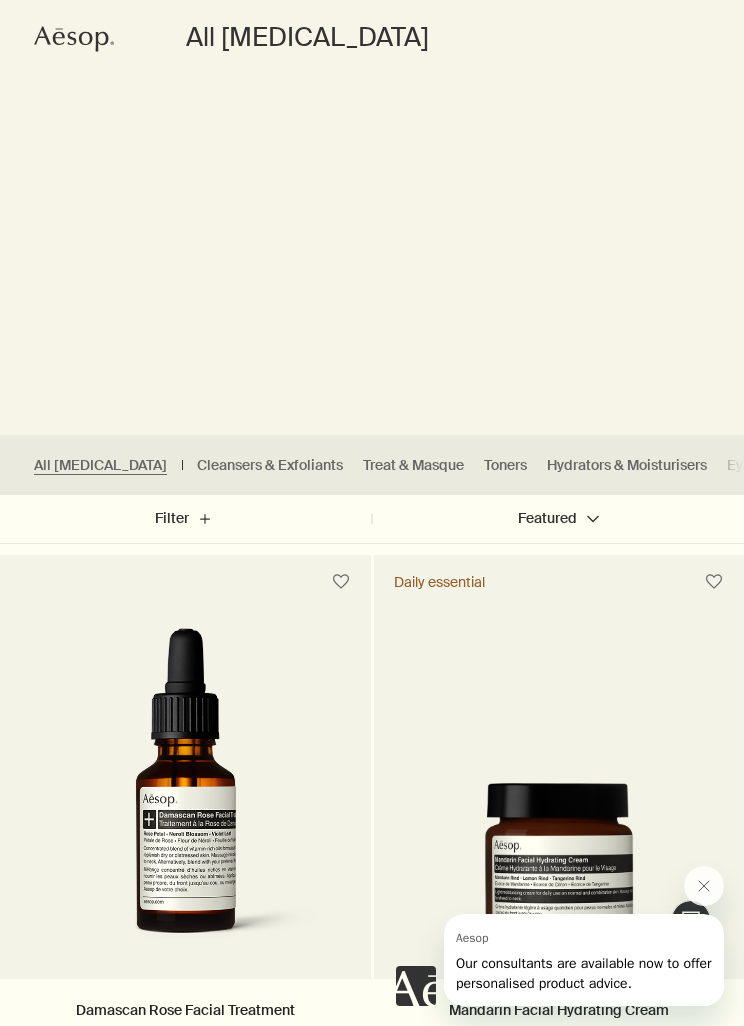 click on "Filter plus" at bounding box center (186, 519) 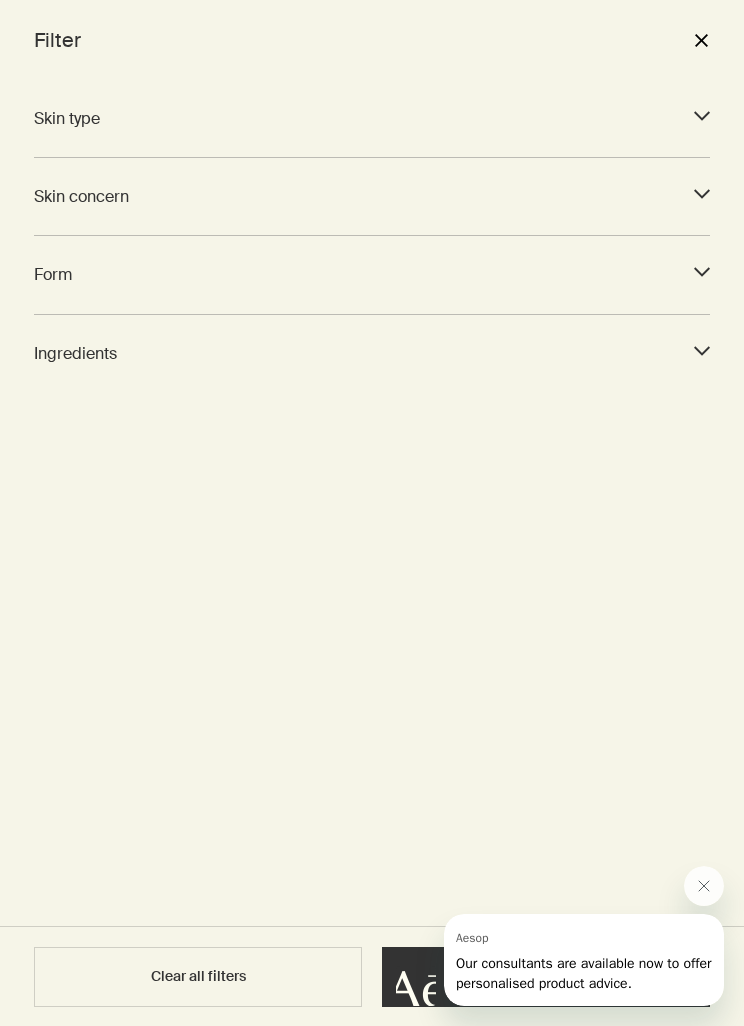 click on "Ingredients downArrow" at bounding box center (372, 353) 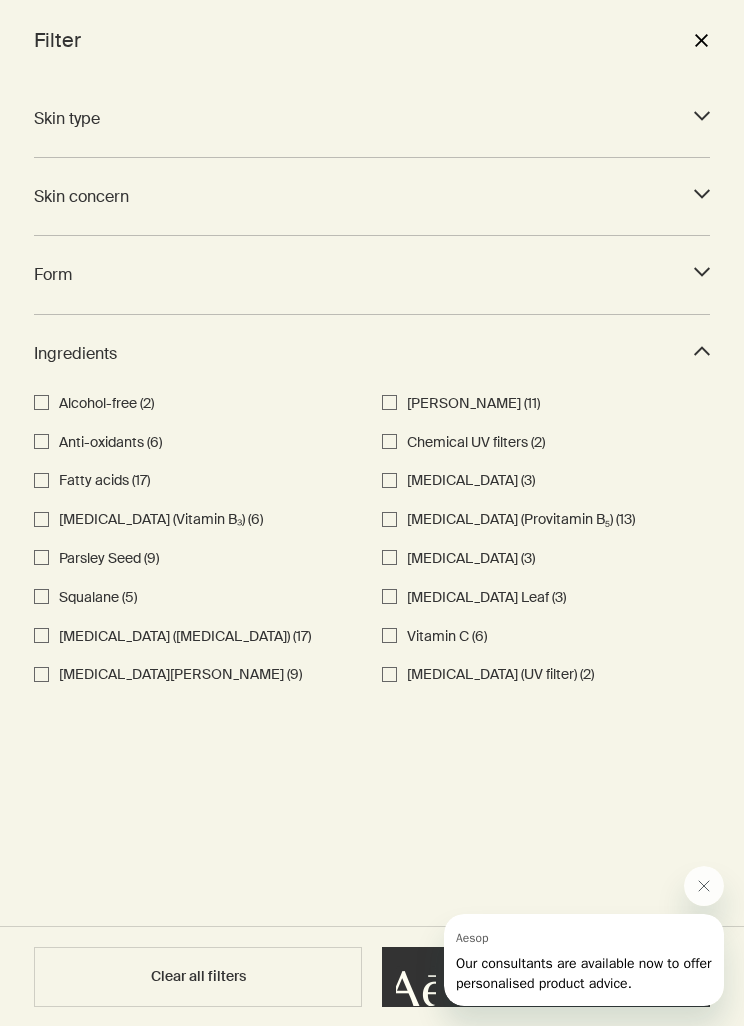 click on "downArrow" 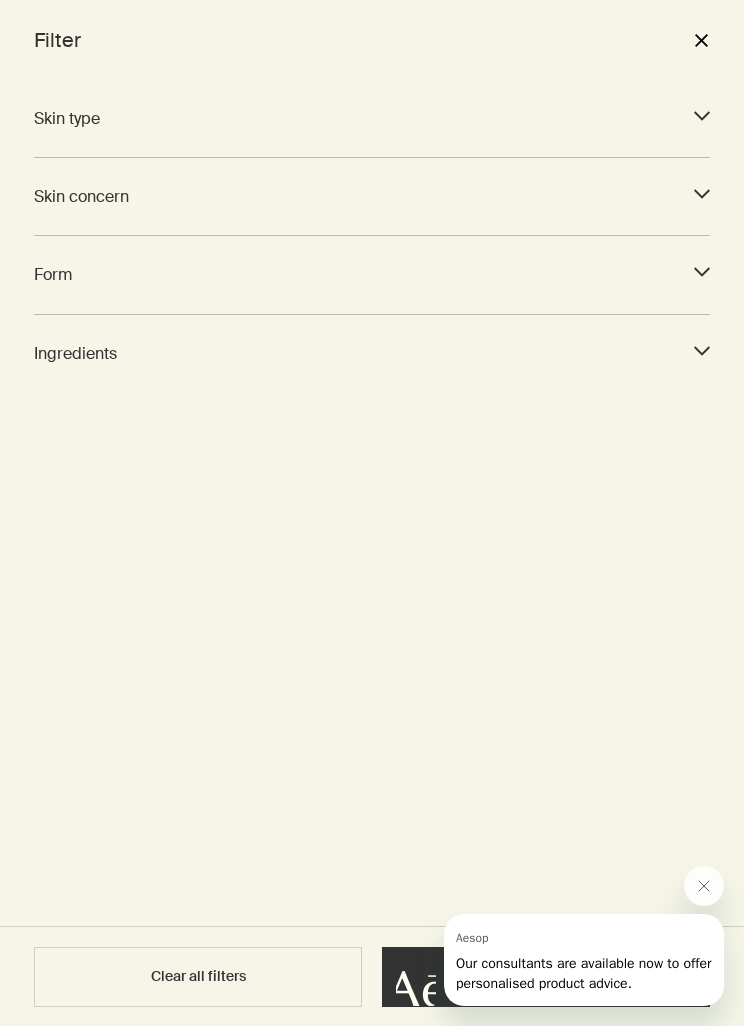 click on "Form downArrow" at bounding box center [372, 274] 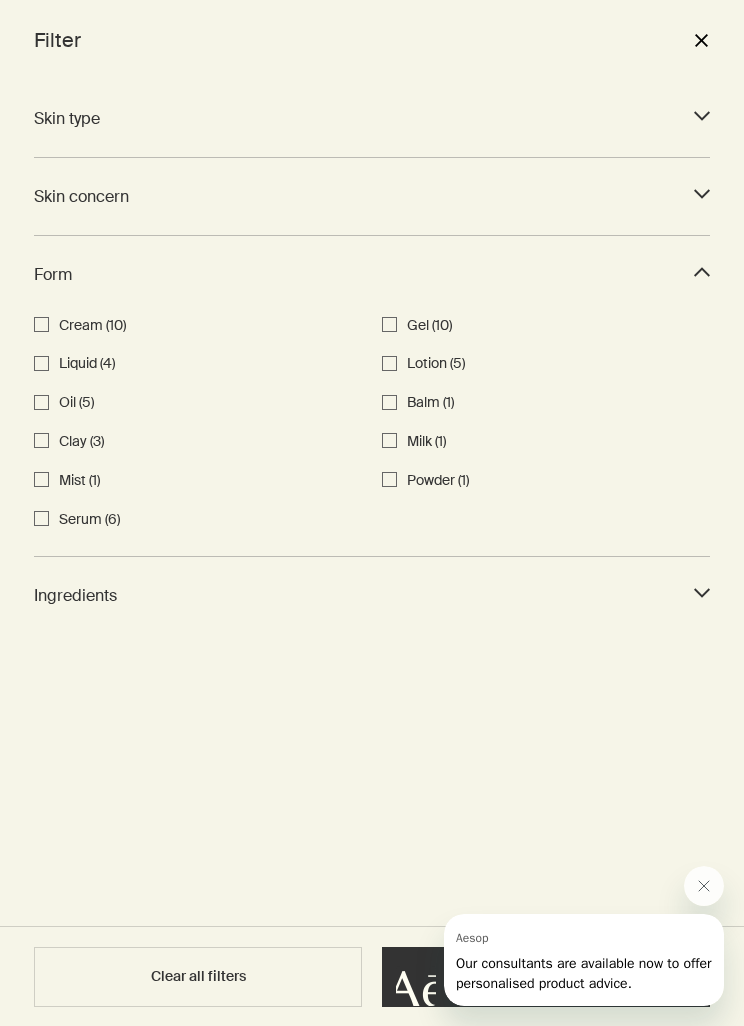 click on "downArrow" 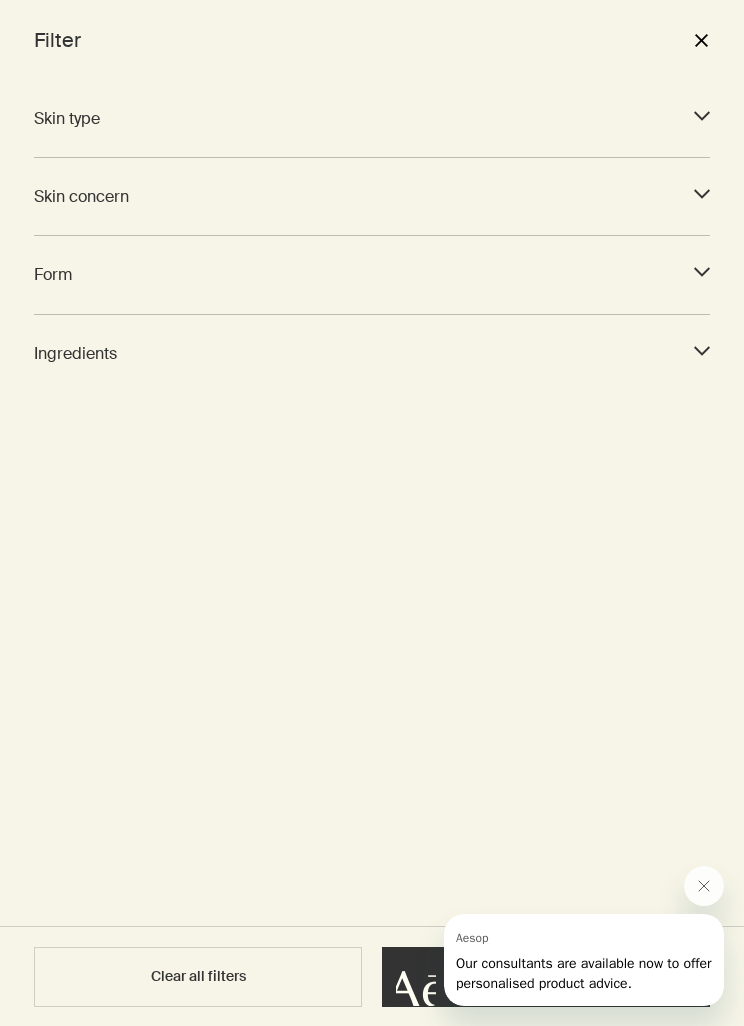 click on "downArrow" 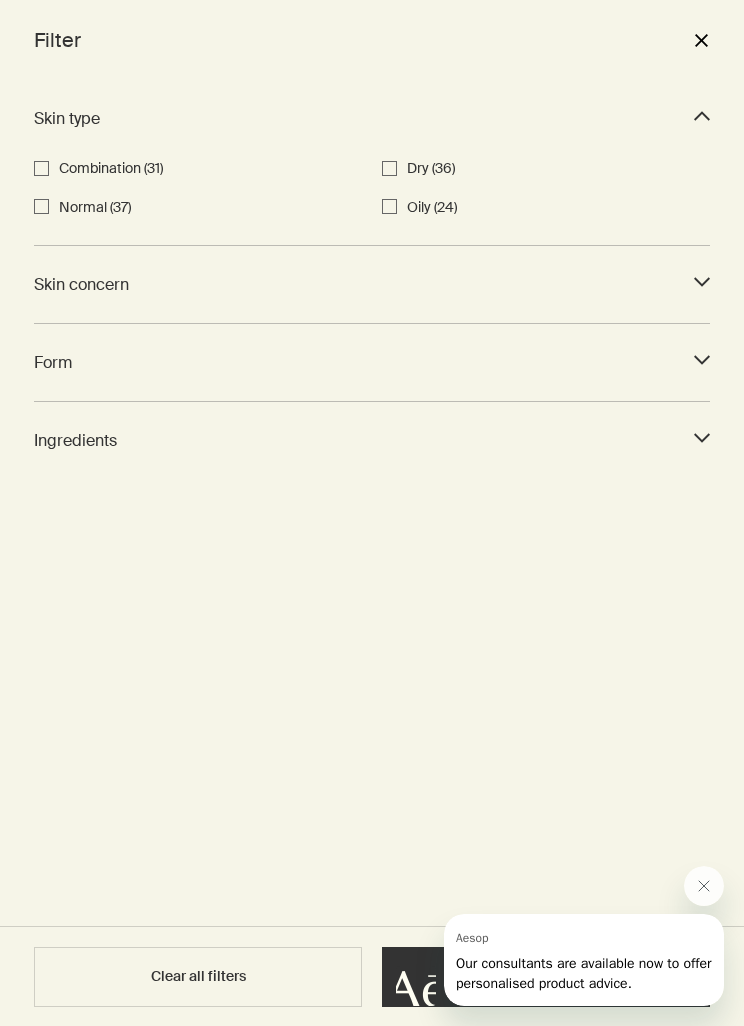 click 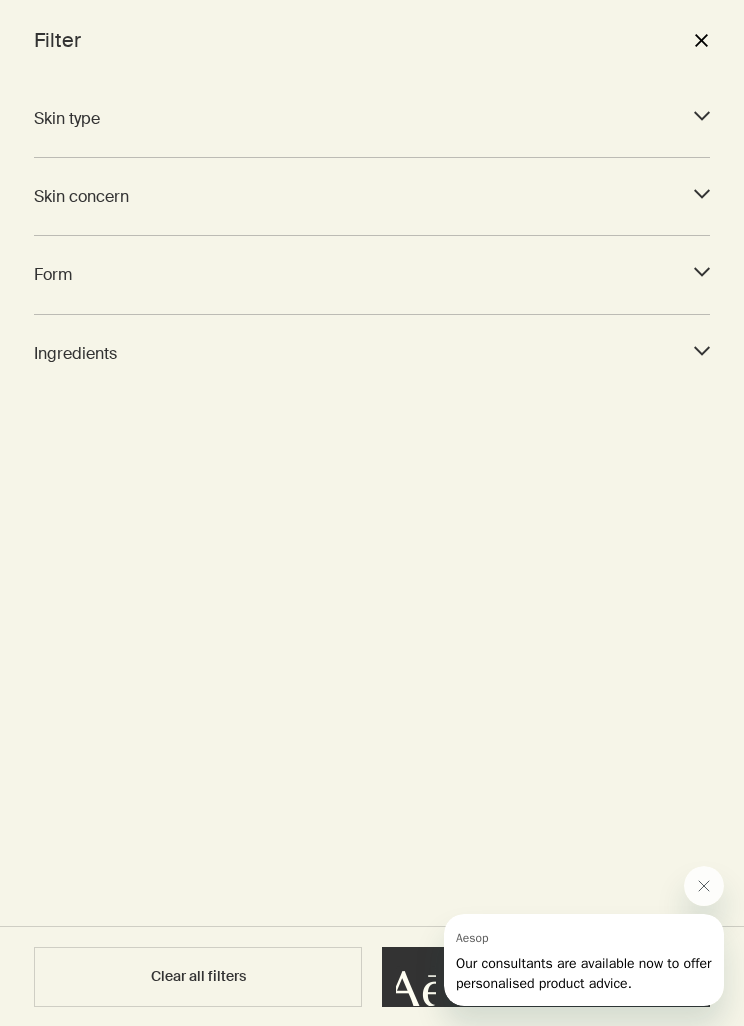 click on "Ingredients downArrow" at bounding box center [372, 353] 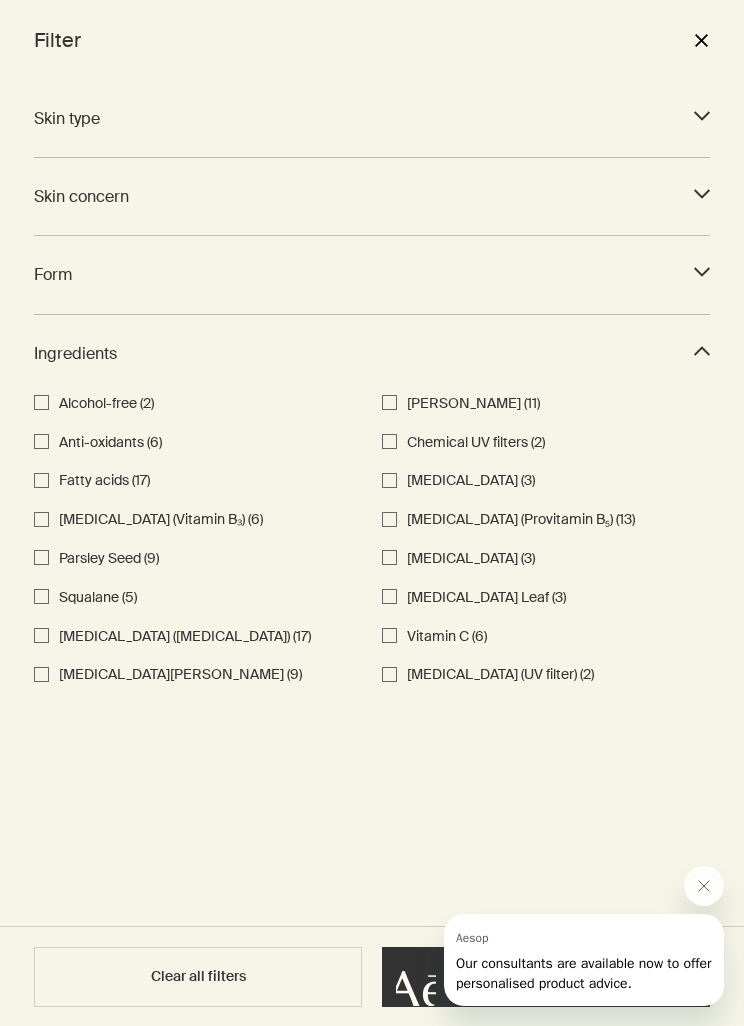 click on "Parsley Seed (9)" at bounding box center [41, 557] 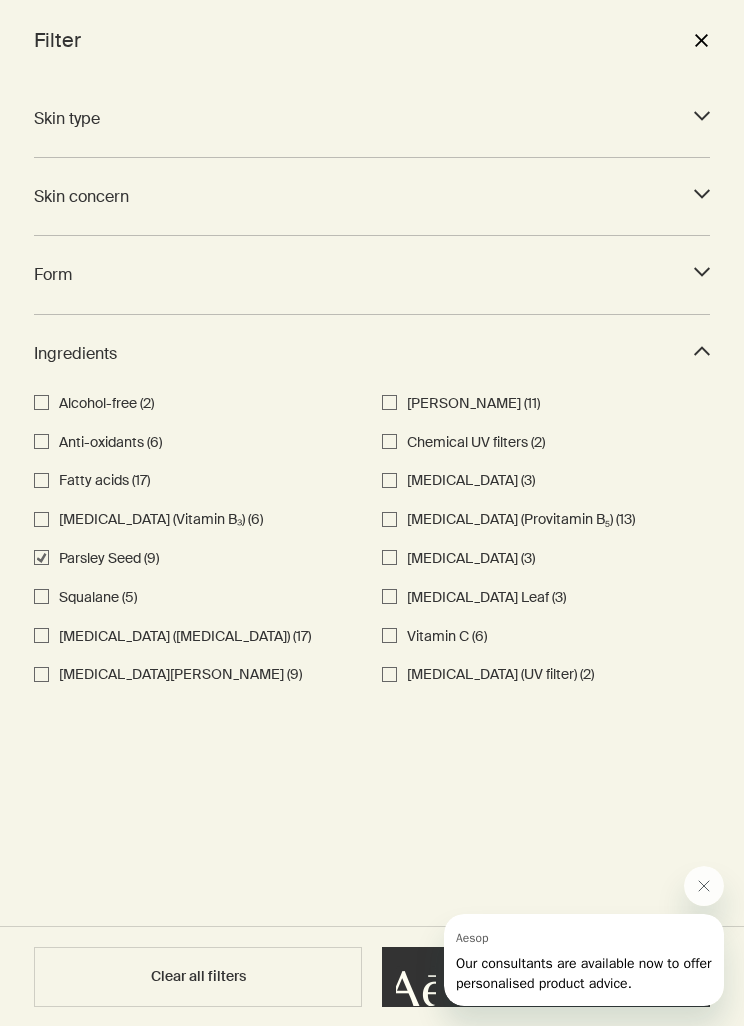 checkbox on "true" 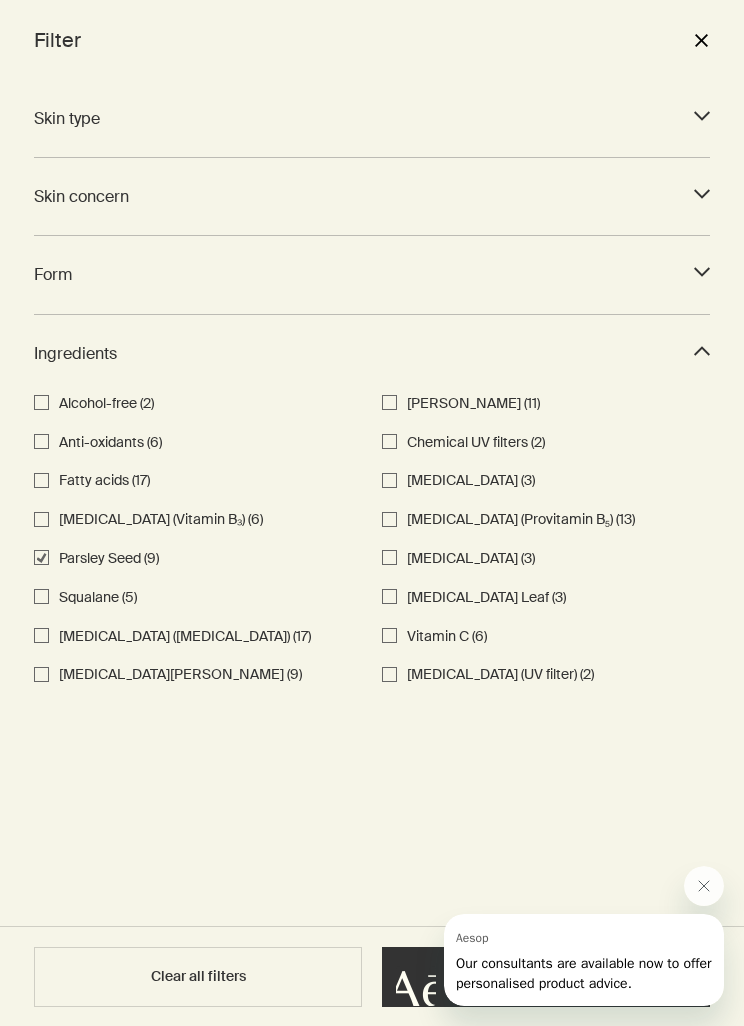 scroll, scrollTop: 2029, scrollLeft: 0, axis: vertical 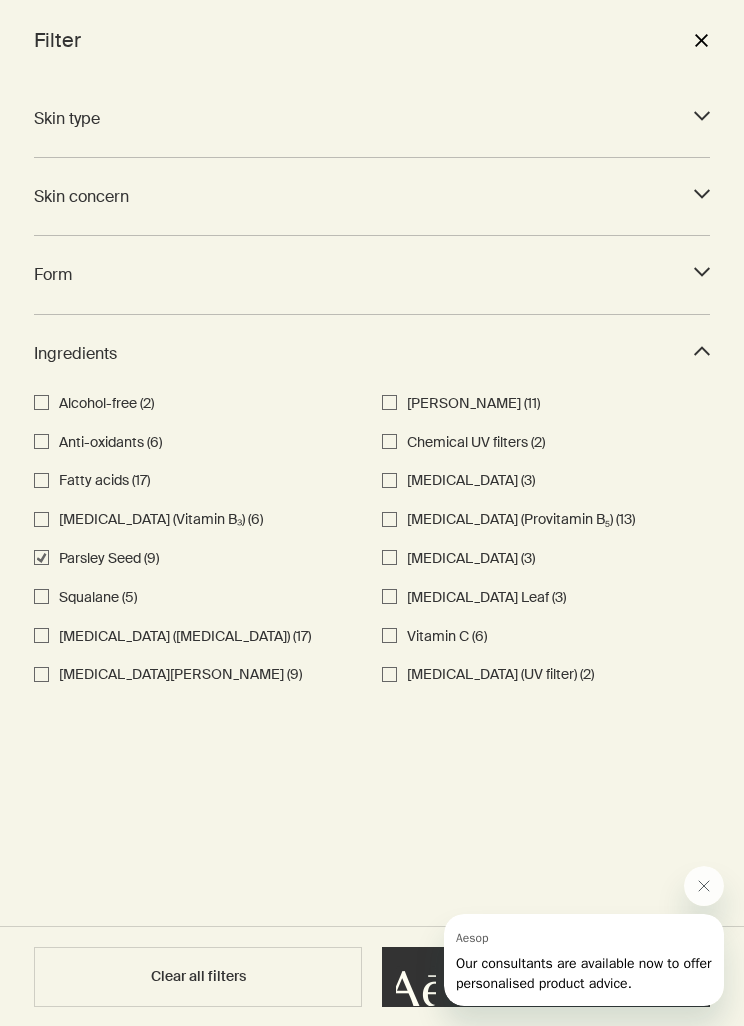 click 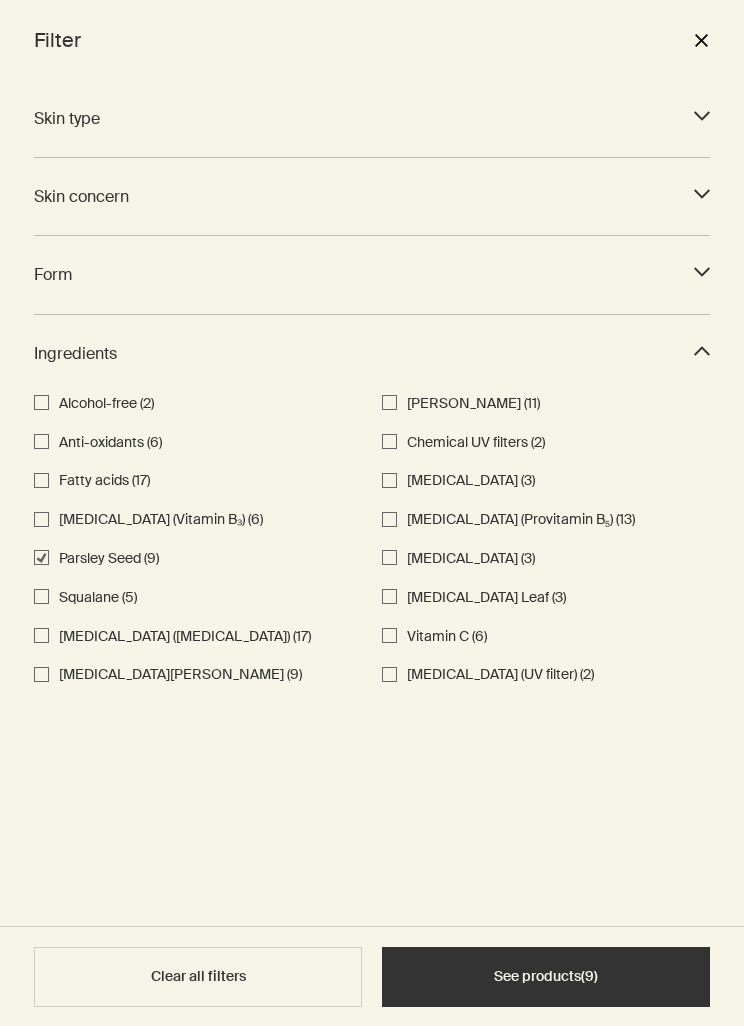 click on "See products   ( 9 )" at bounding box center (546, 977) 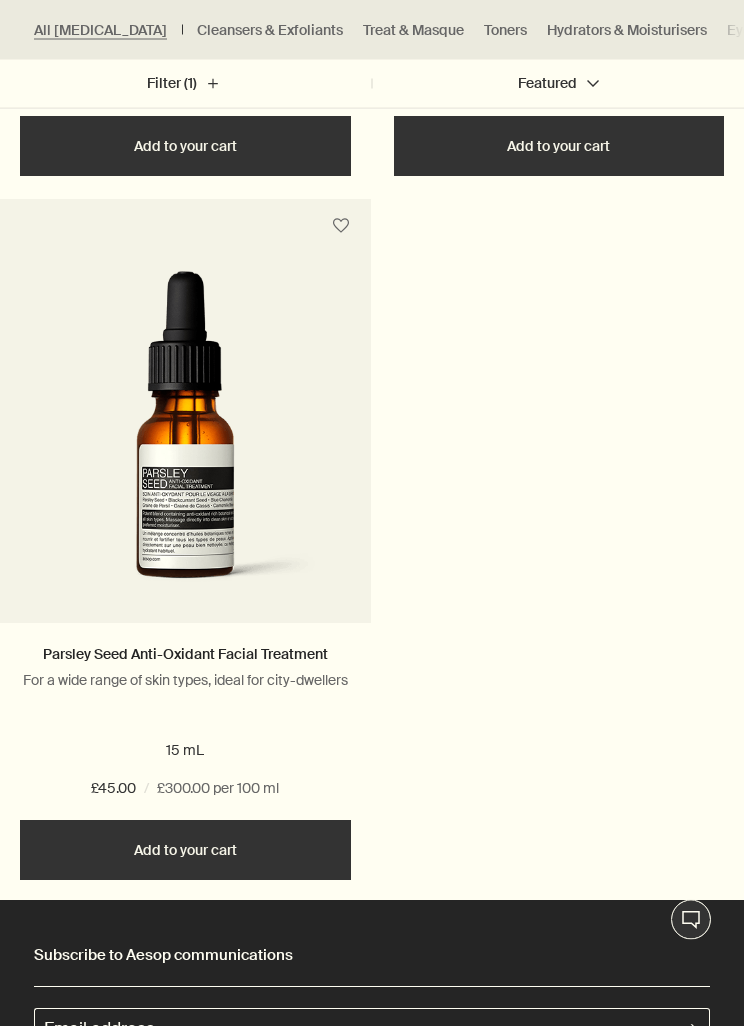 scroll, scrollTop: 3442, scrollLeft: 0, axis: vertical 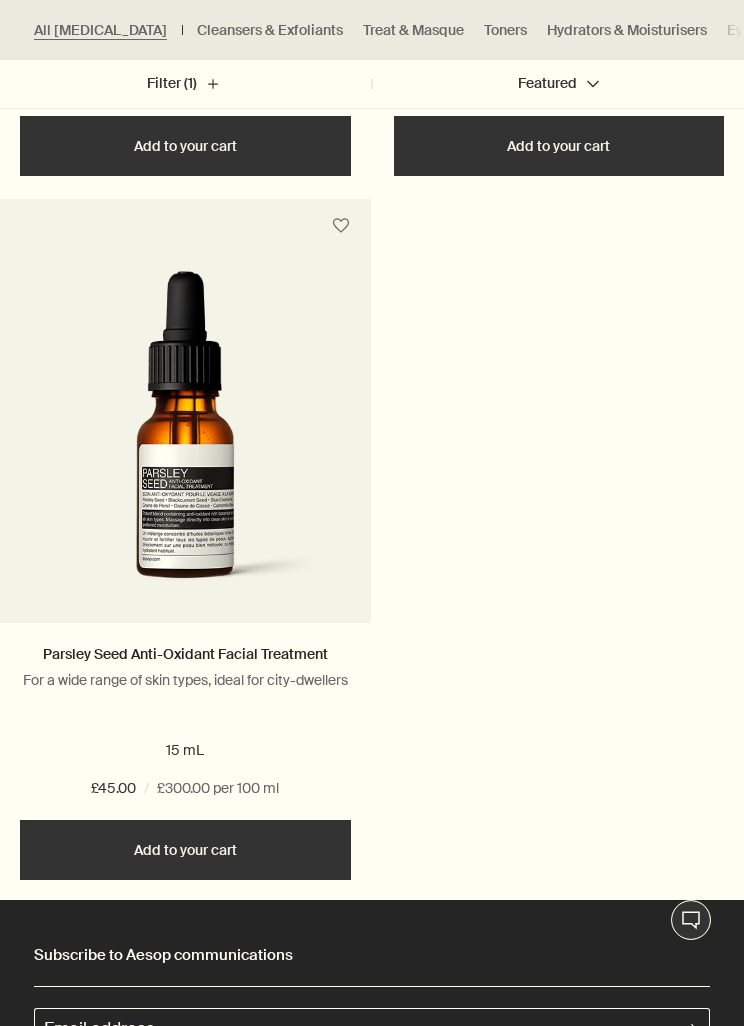 click on "Parsley Seed Anti-Oxidant Facial Treatment" at bounding box center (185, 654) 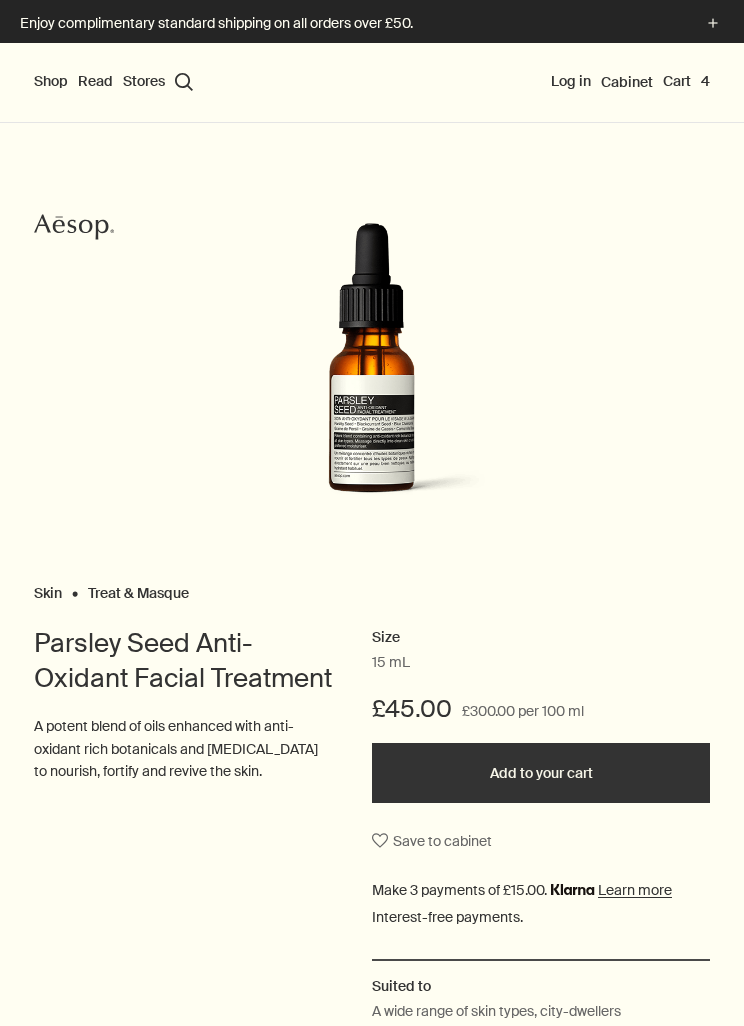 scroll, scrollTop: 0, scrollLeft: 0, axis: both 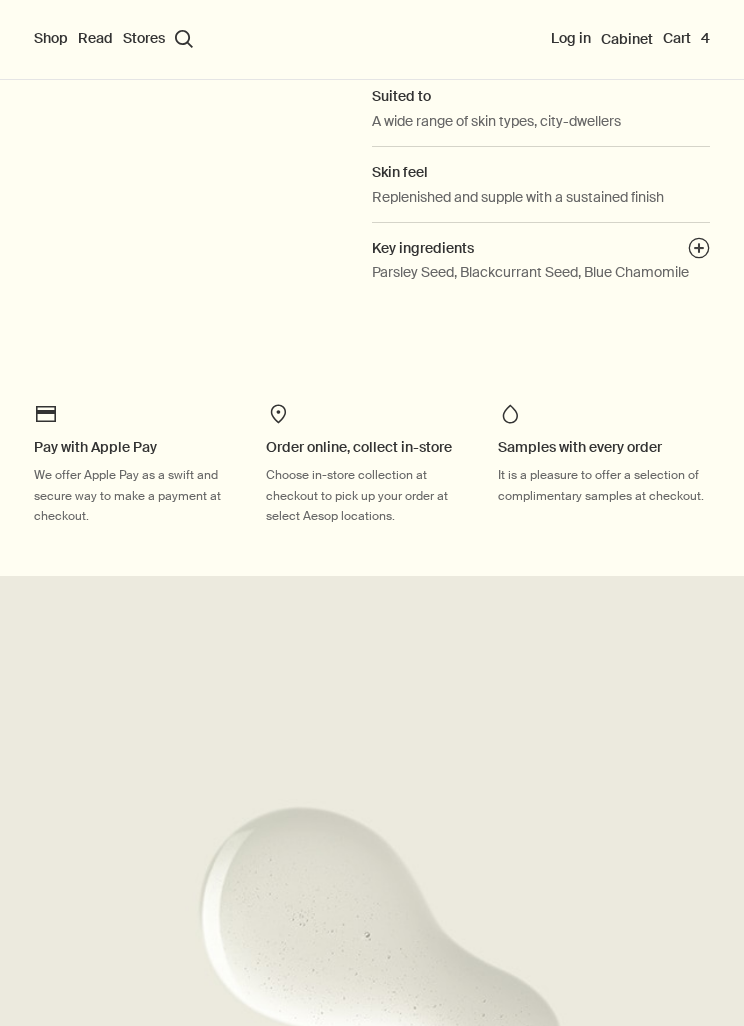 click on "plusAndCloseWithCircle" at bounding box center (699, 251) 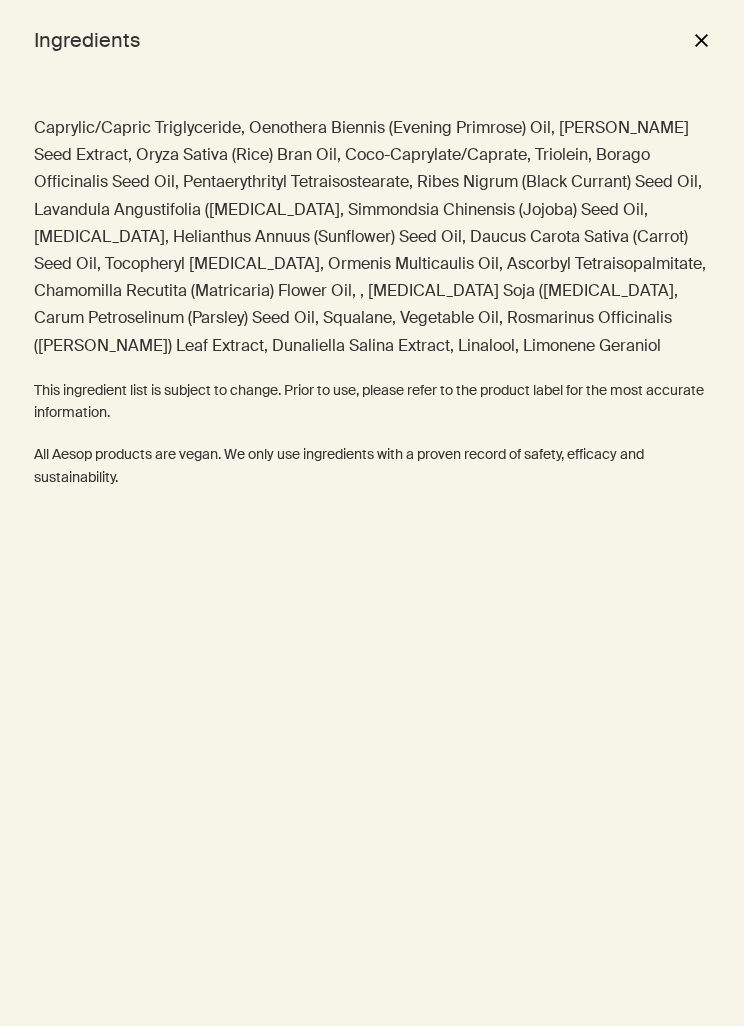 click on "close" at bounding box center (701, 40) 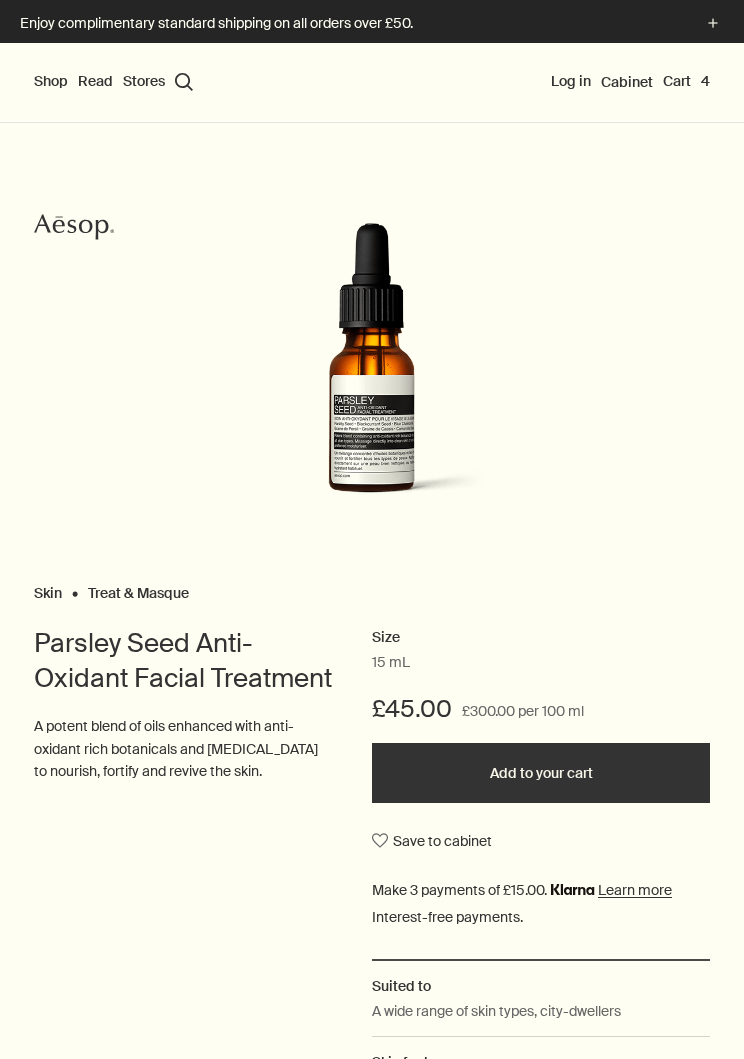 scroll, scrollTop: 0, scrollLeft: 0, axis: both 